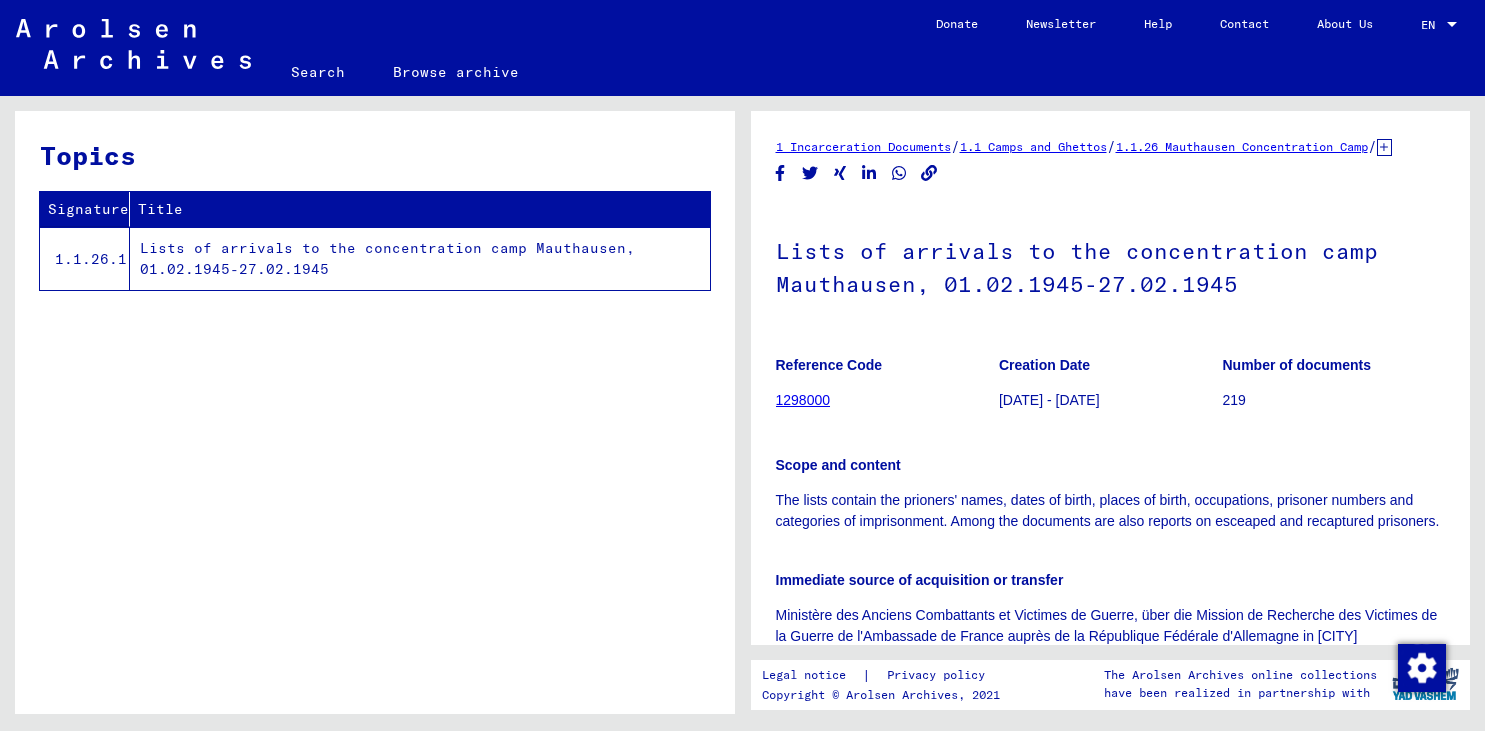 scroll, scrollTop: 0, scrollLeft: 0, axis: both 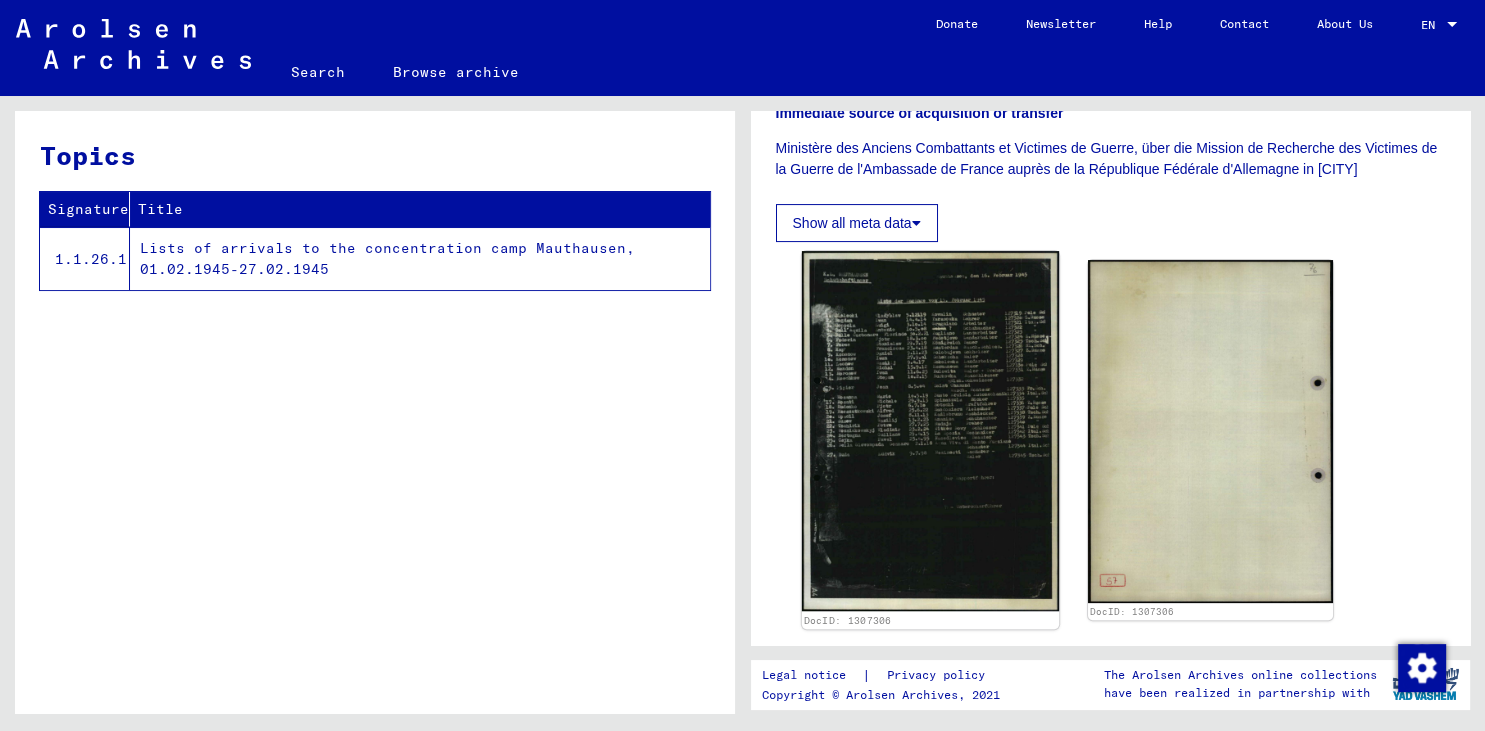 click 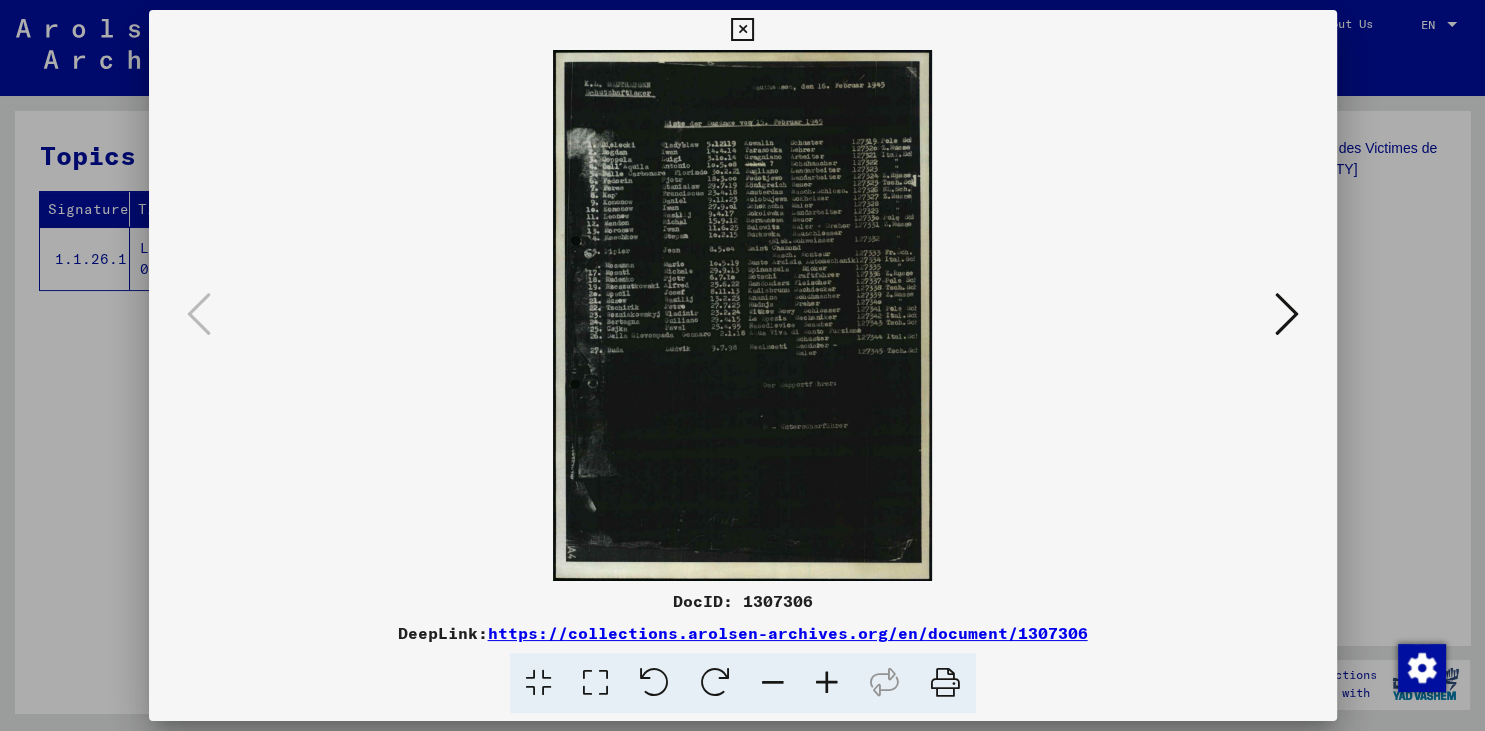 click at bounding box center [827, 683] 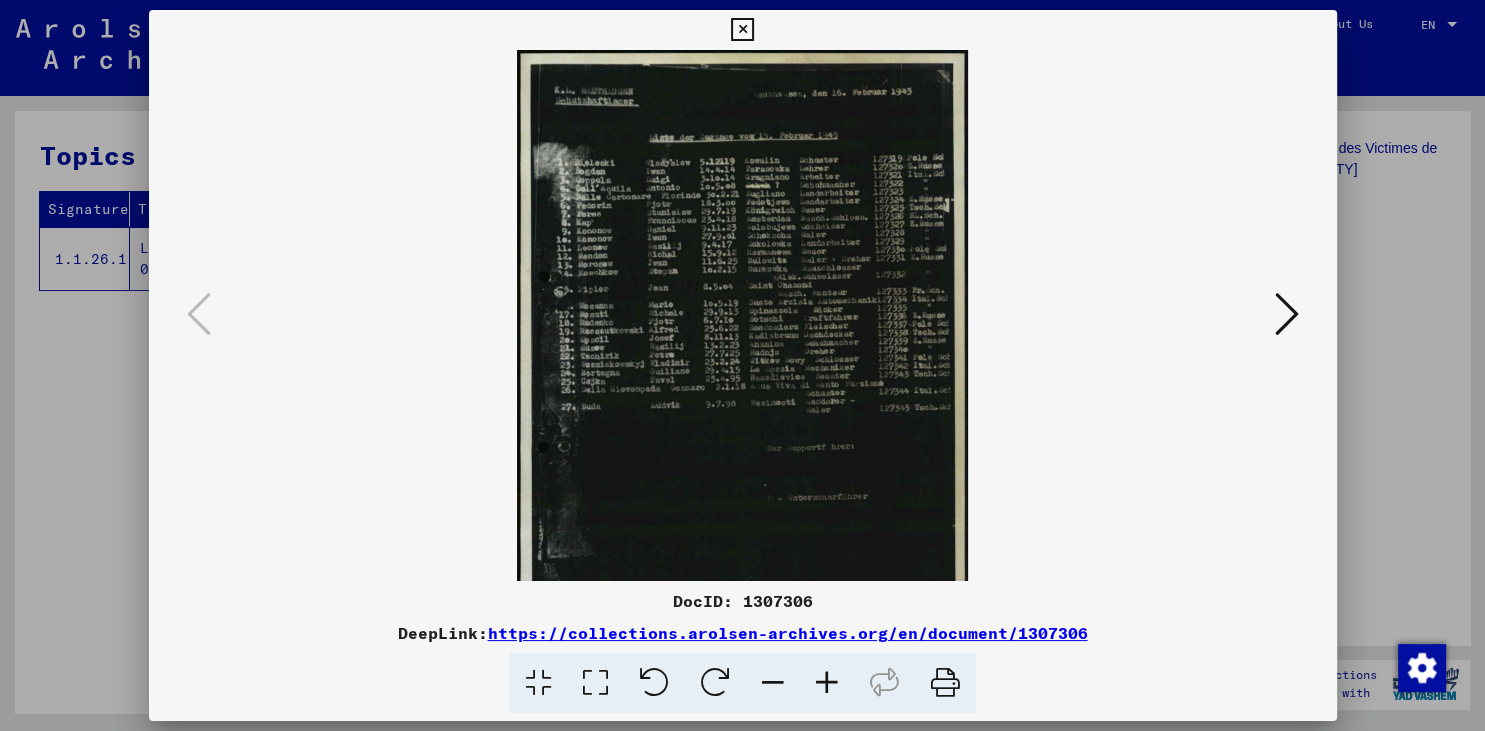 click at bounding box center [827, 683] 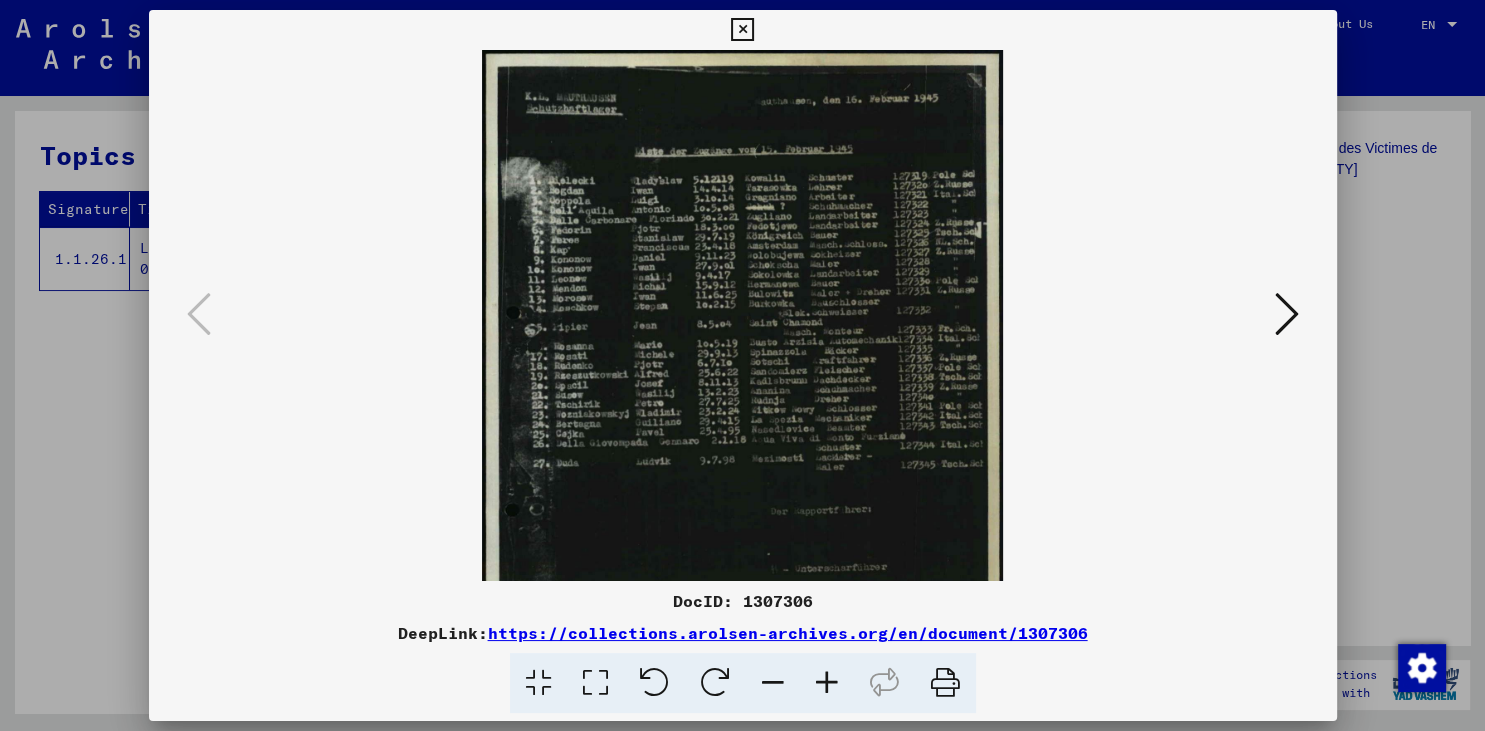 click at bounding box center (827, 683) 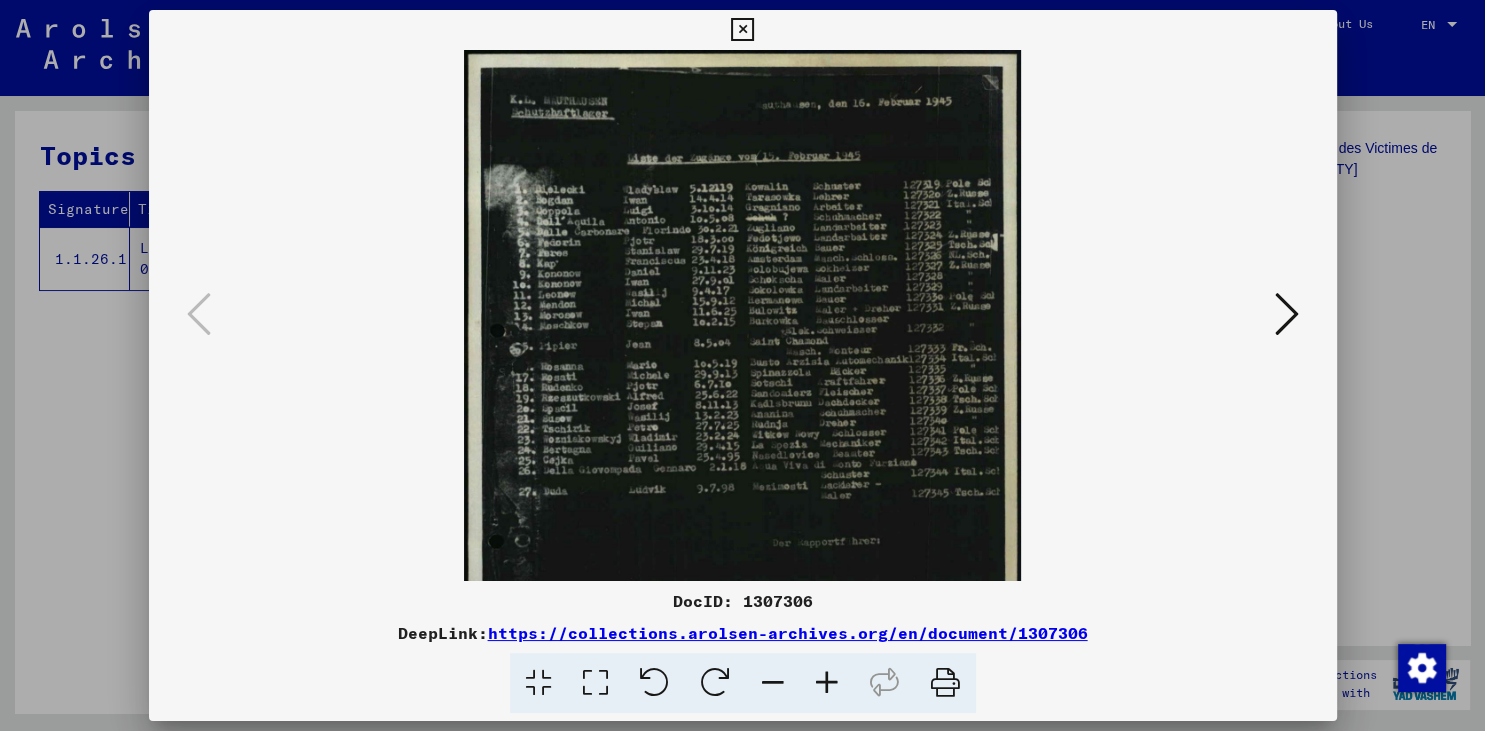 click at bounding box center (827, 683) 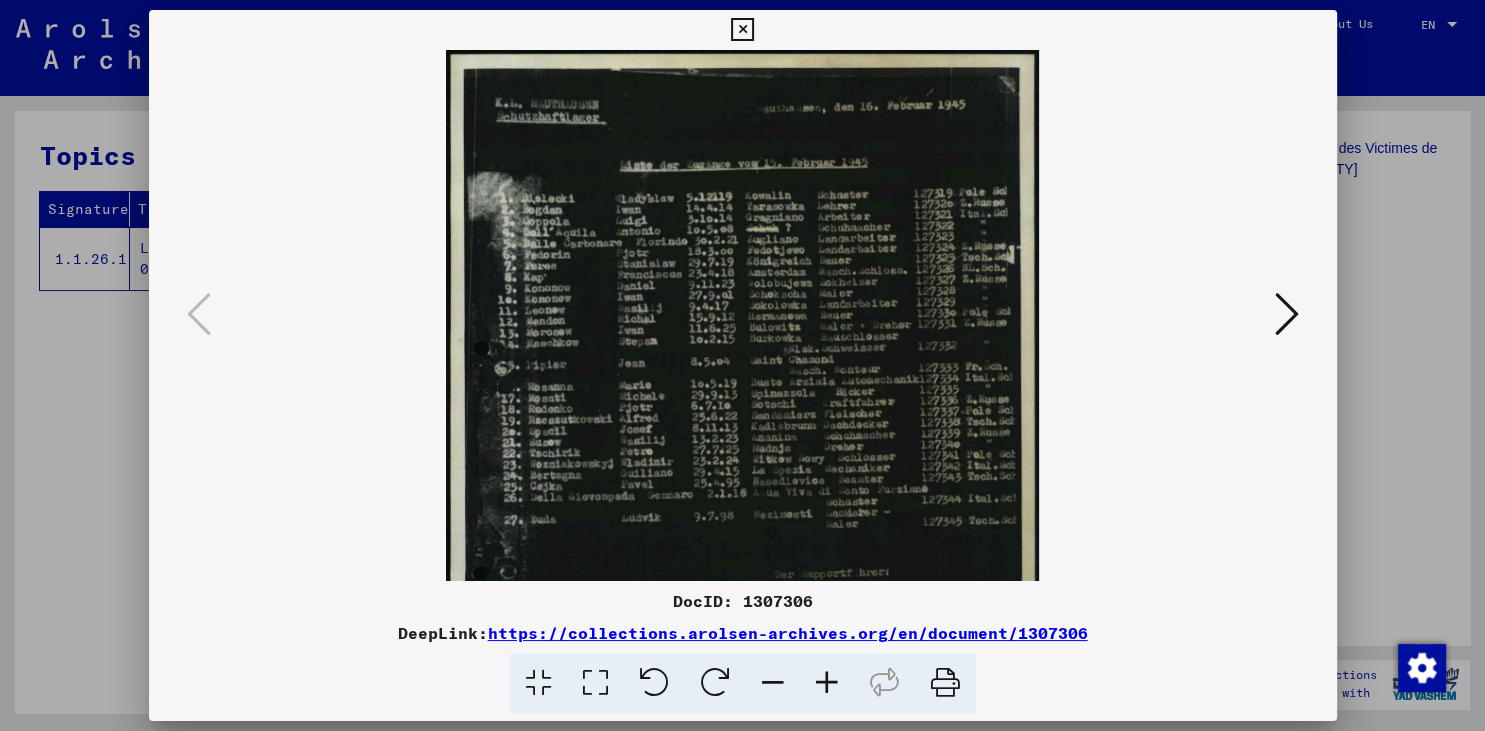 click at bounding box center (827, 683) 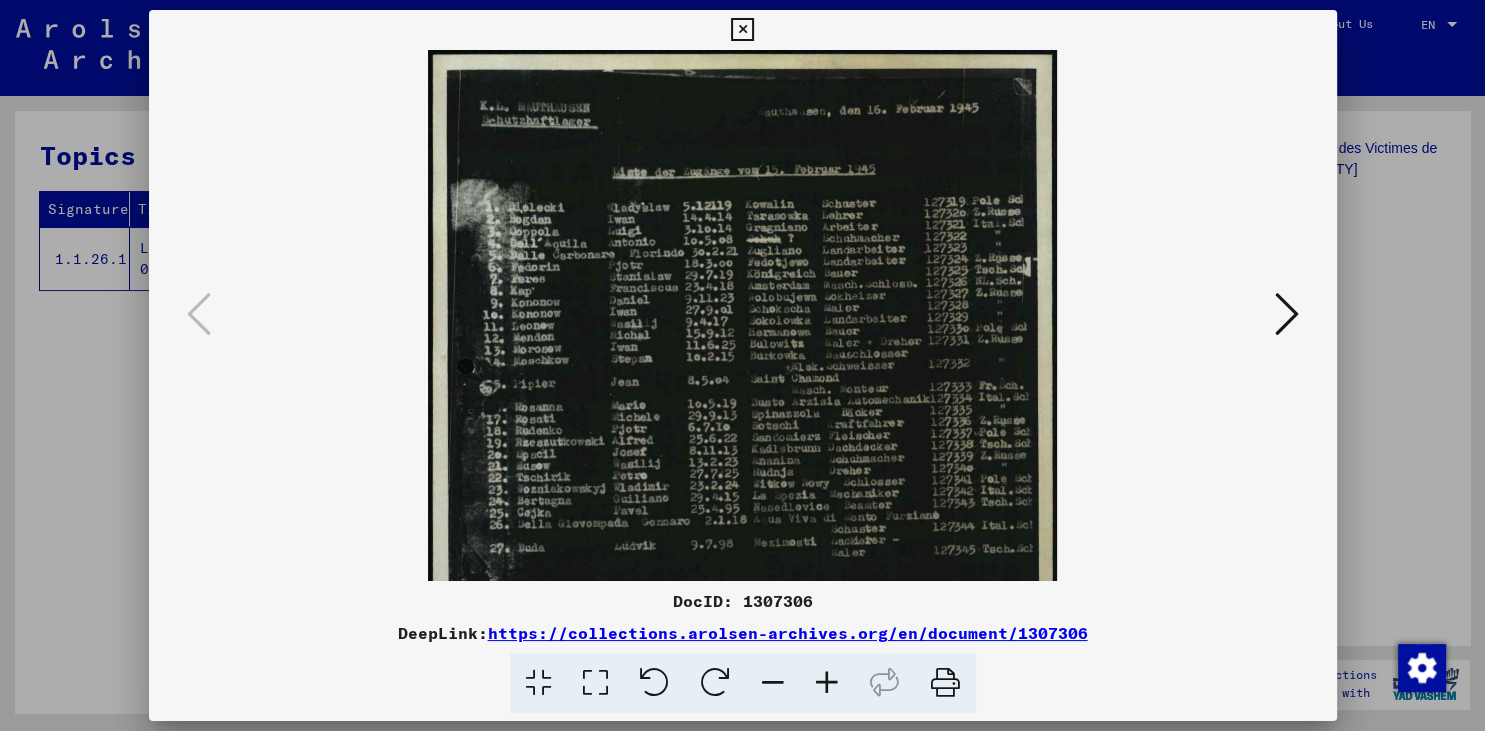 click at bounding box center [827, 683] 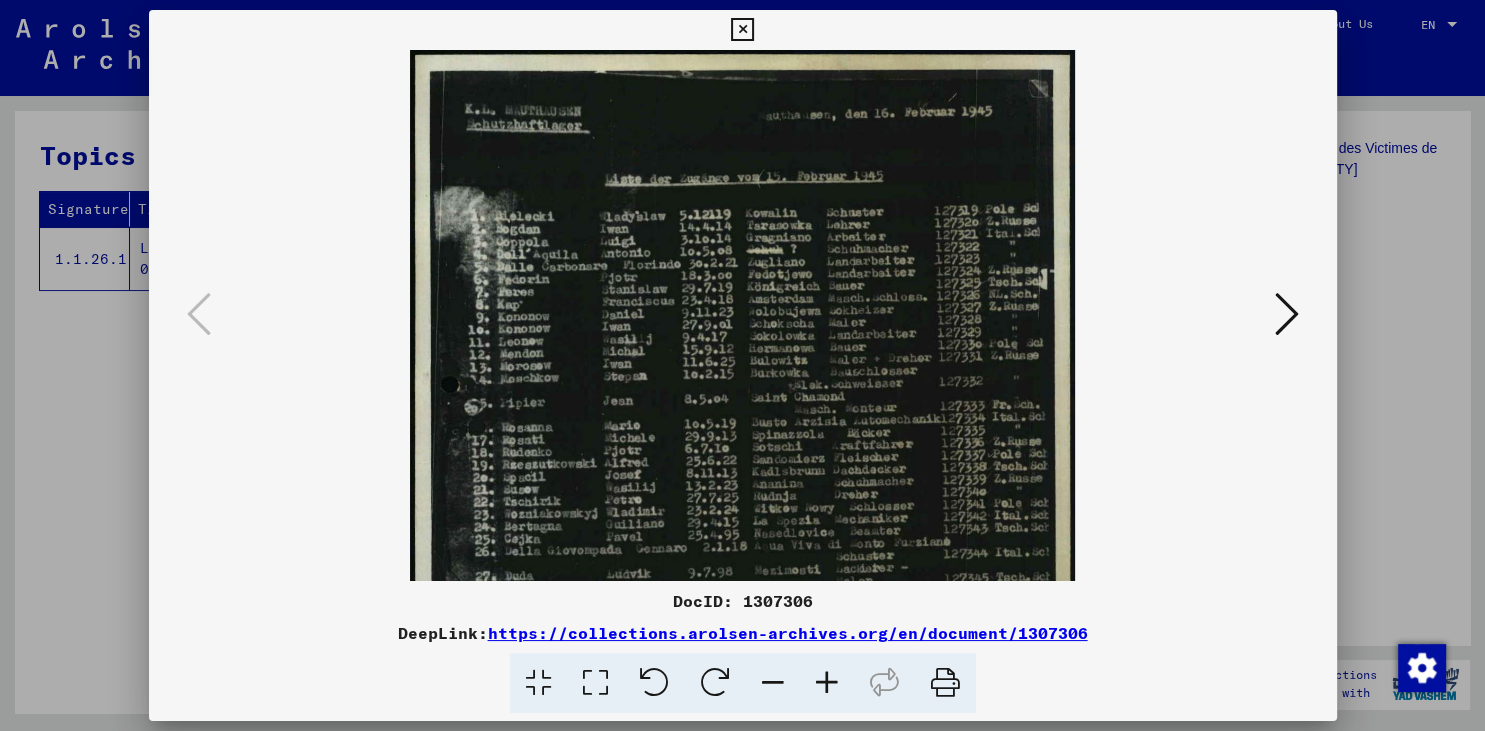 click at bounding box center (827, 683) 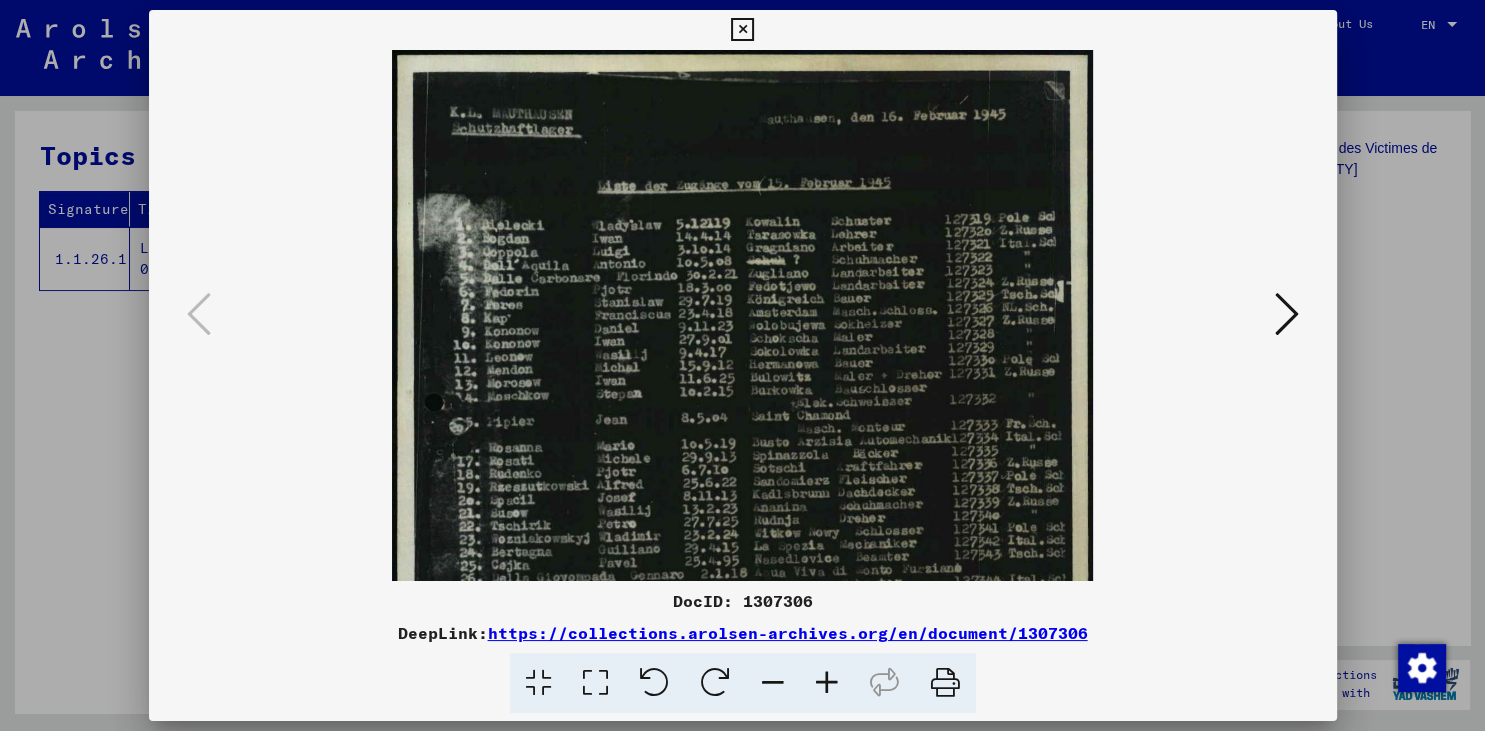 click at bounding box center (827, 683) 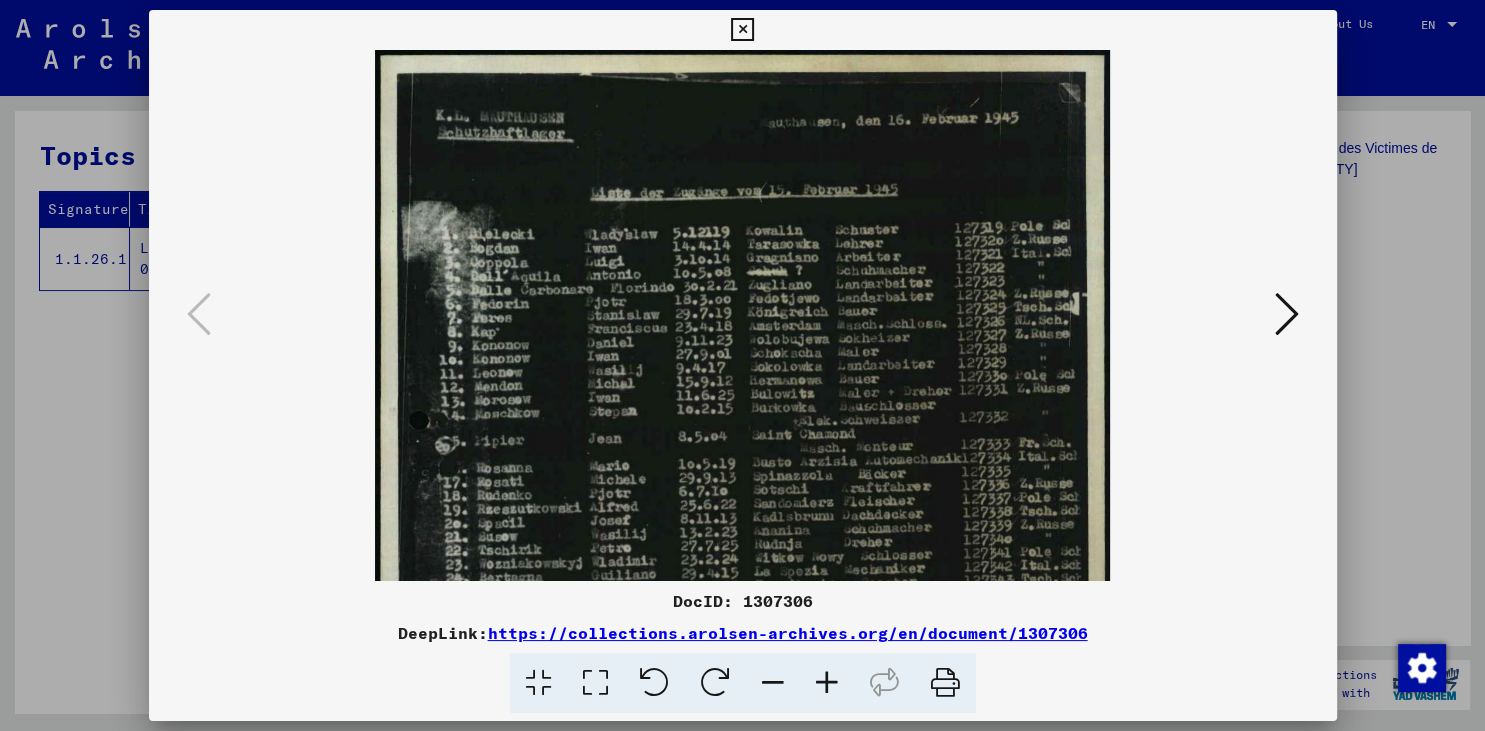 click at bounding box center (827, 683) 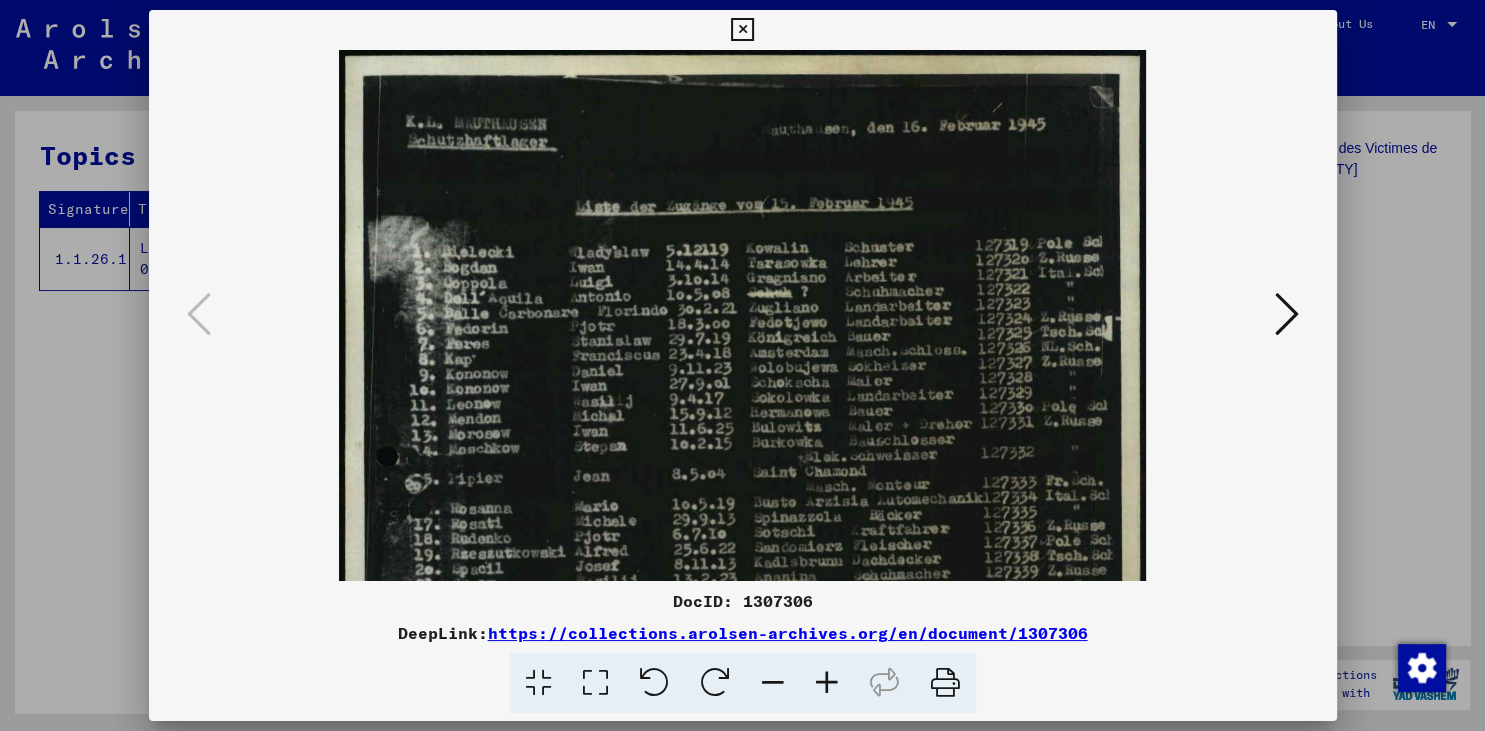 click at bounding box center (827, 683) 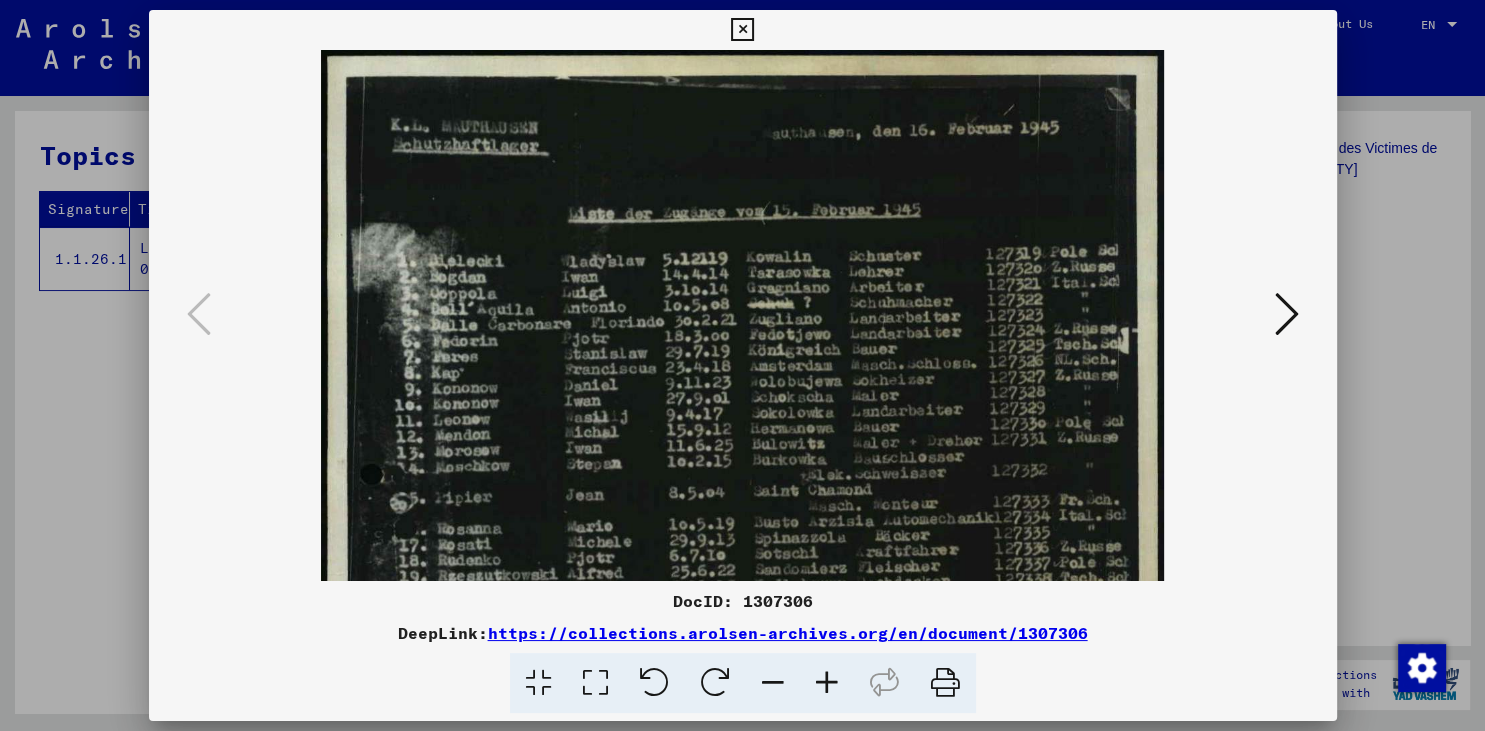 click at bounding box center [827, 683] 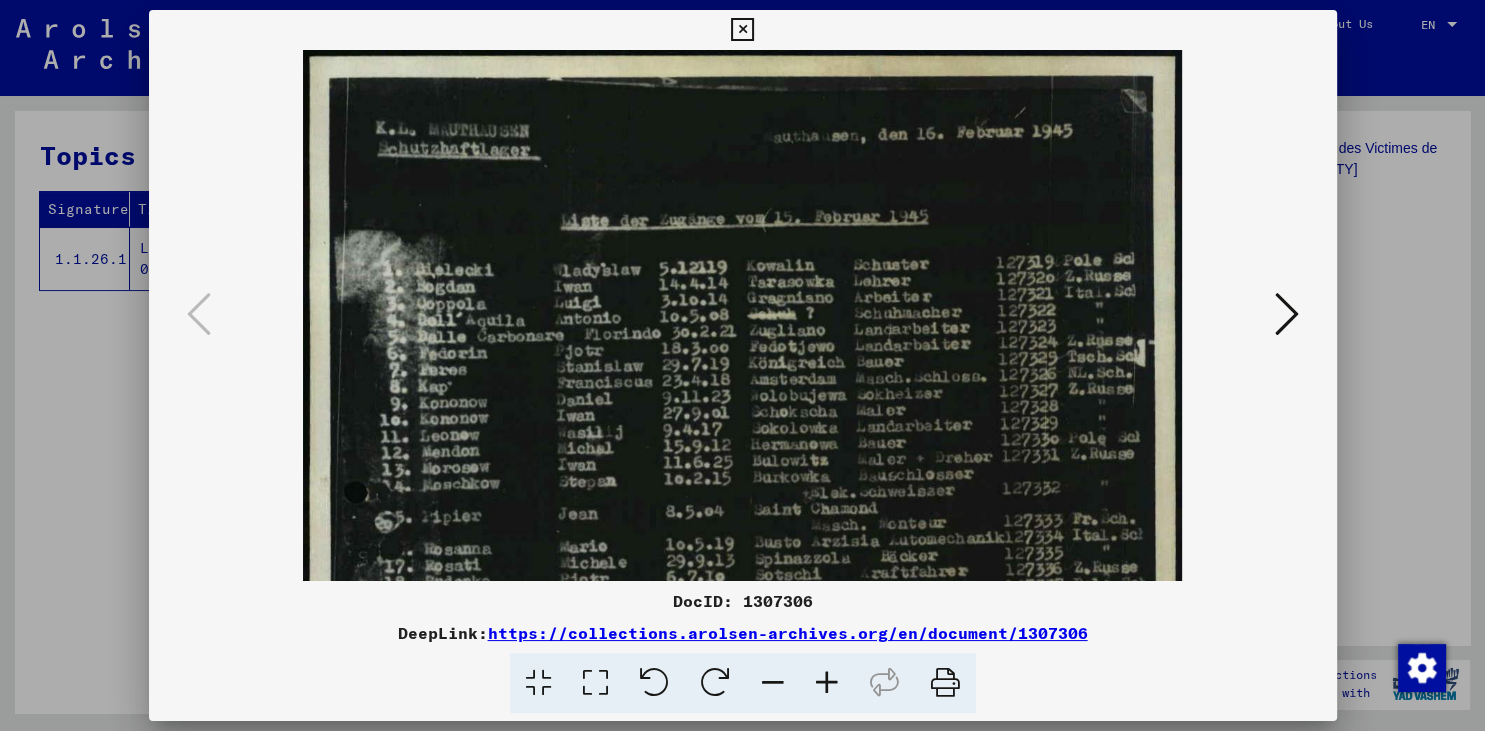 click at bounding box center [827, 683] 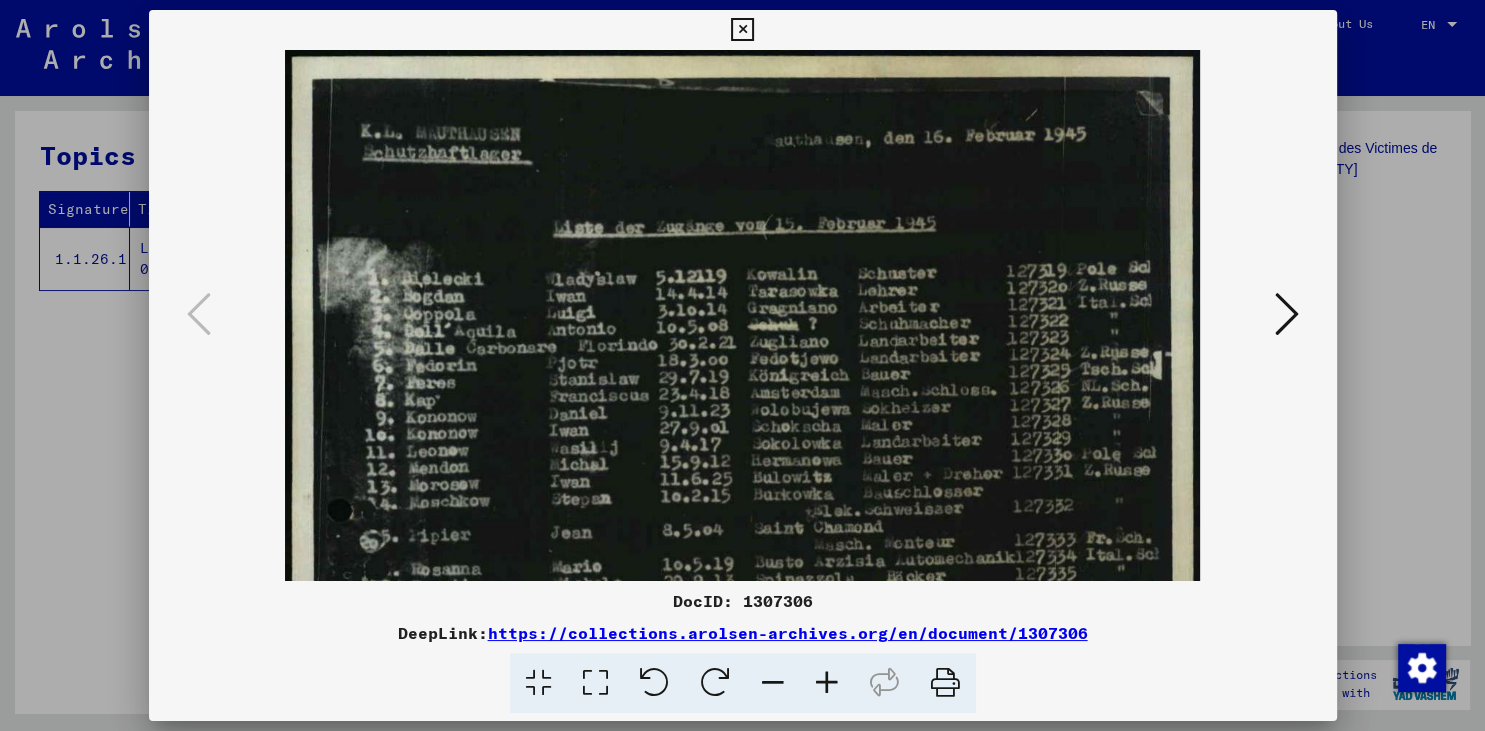 click at bounding box center [827, 683] 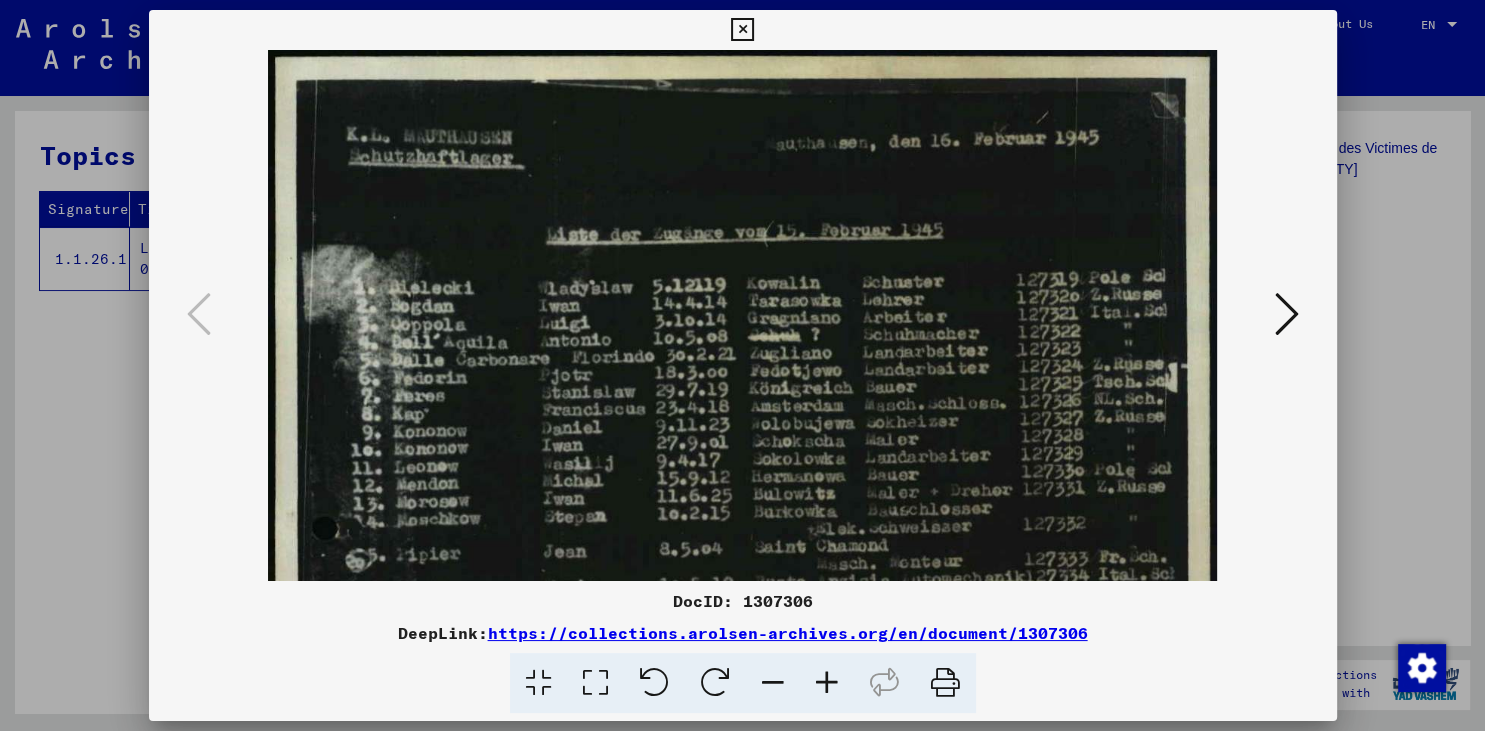 click at bounding box center [827, 683] 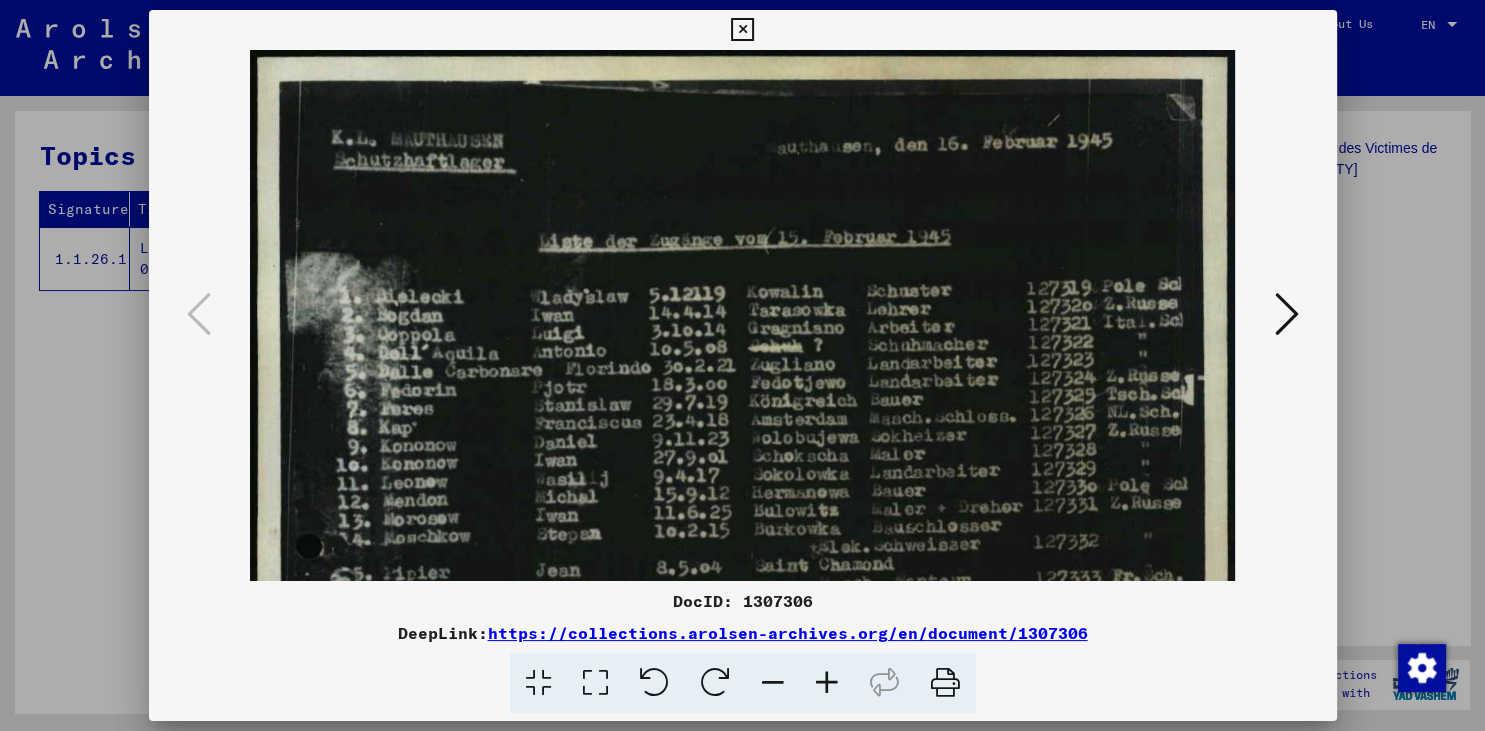click at bounding box center [827, 683] 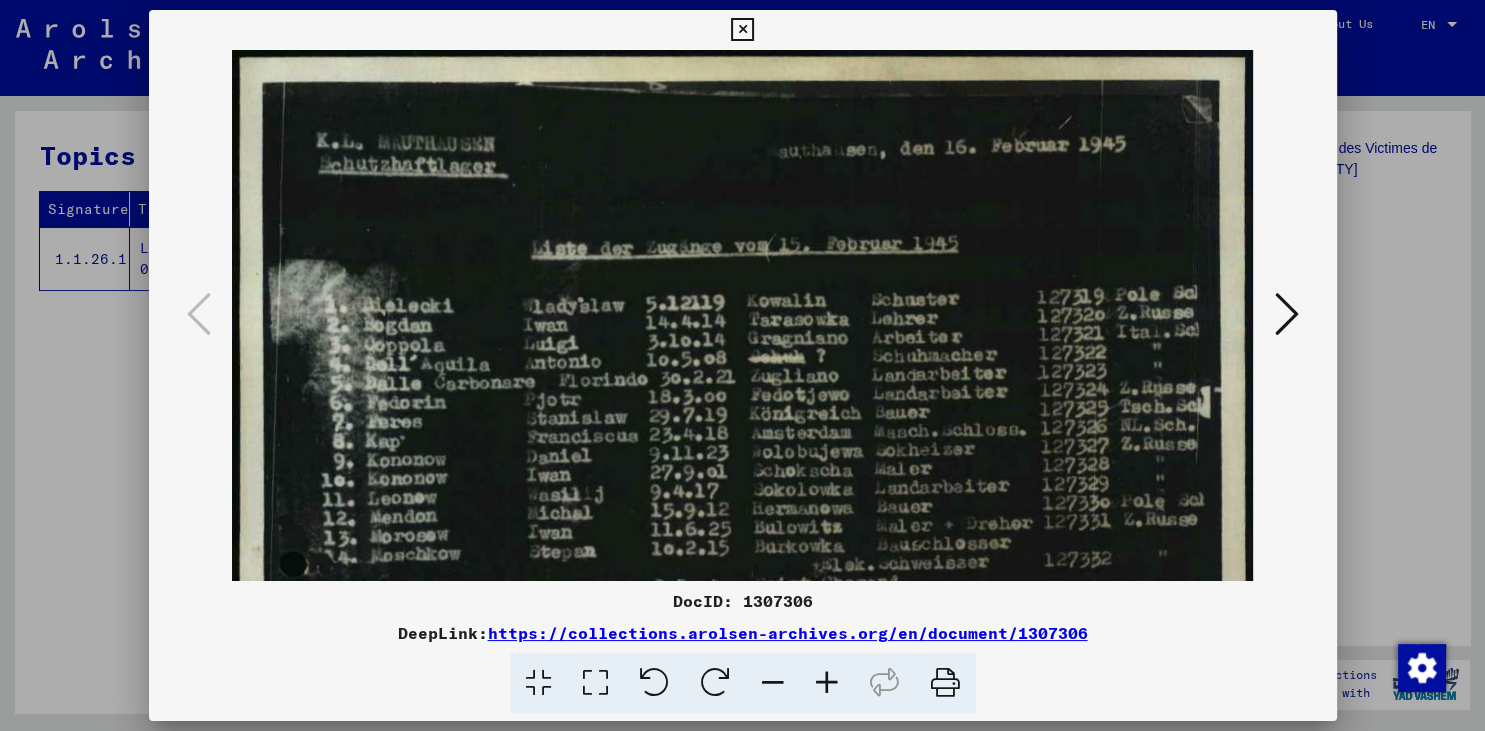 click at bounding box center [827, 683] 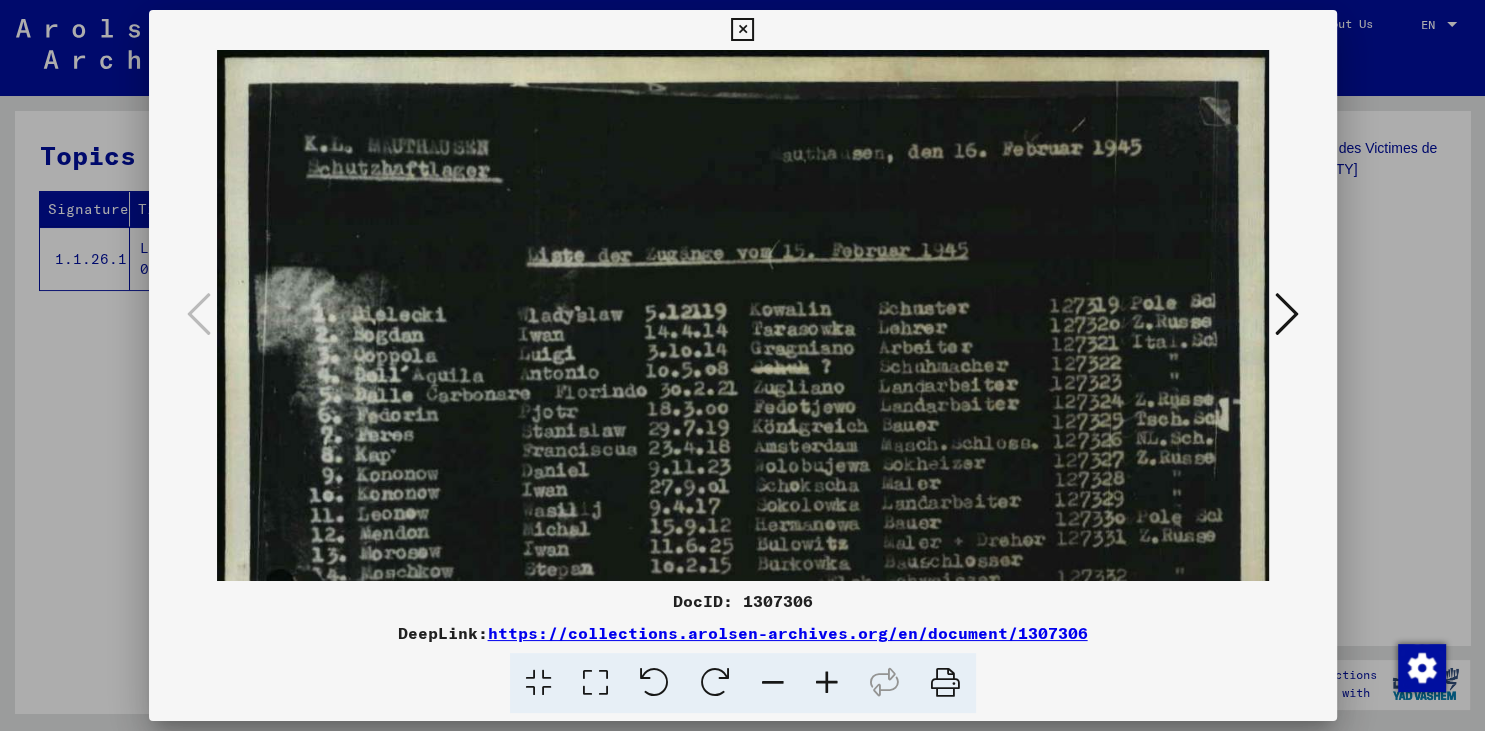 click at bounding box center [827, 683] 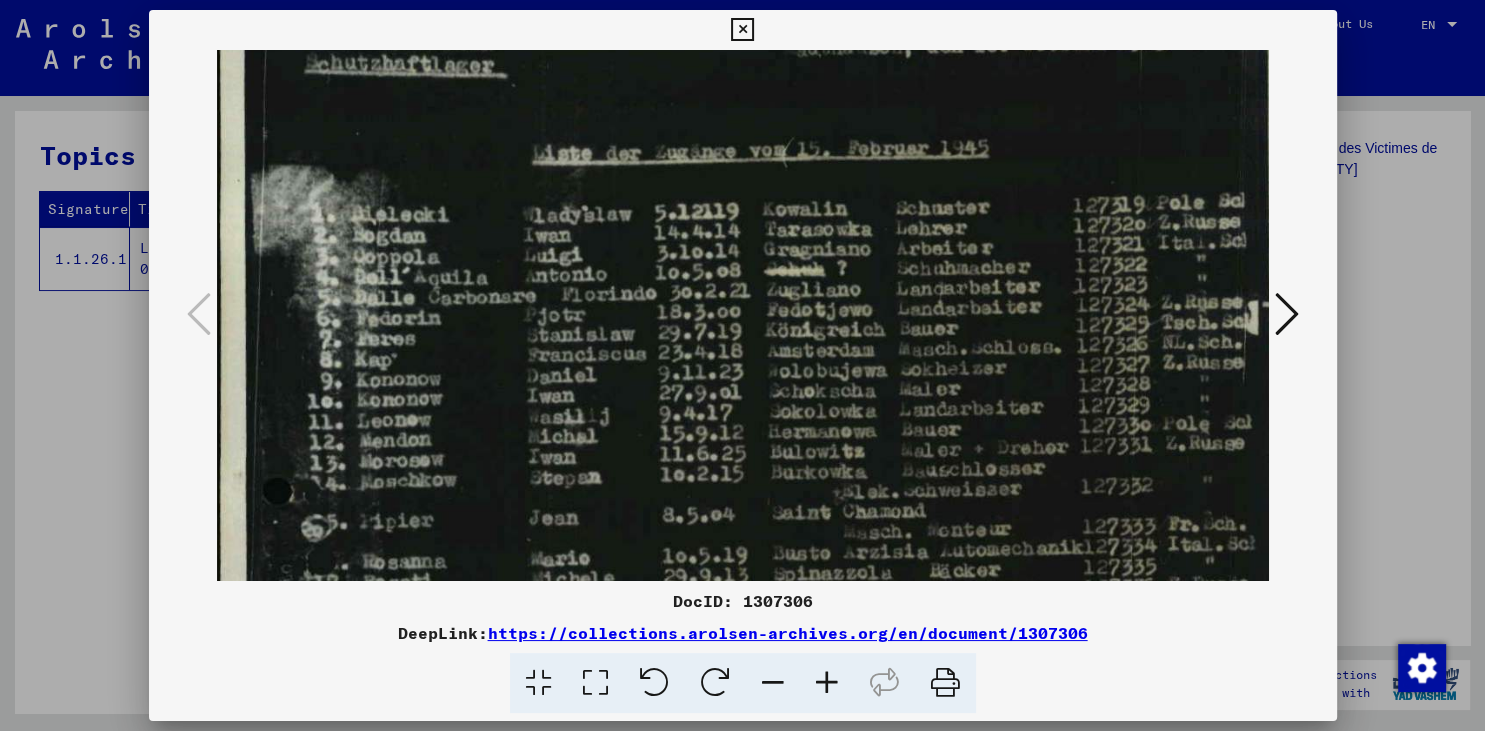 scroll, scrollTop: 111, scrollLeft: 5, axis: both 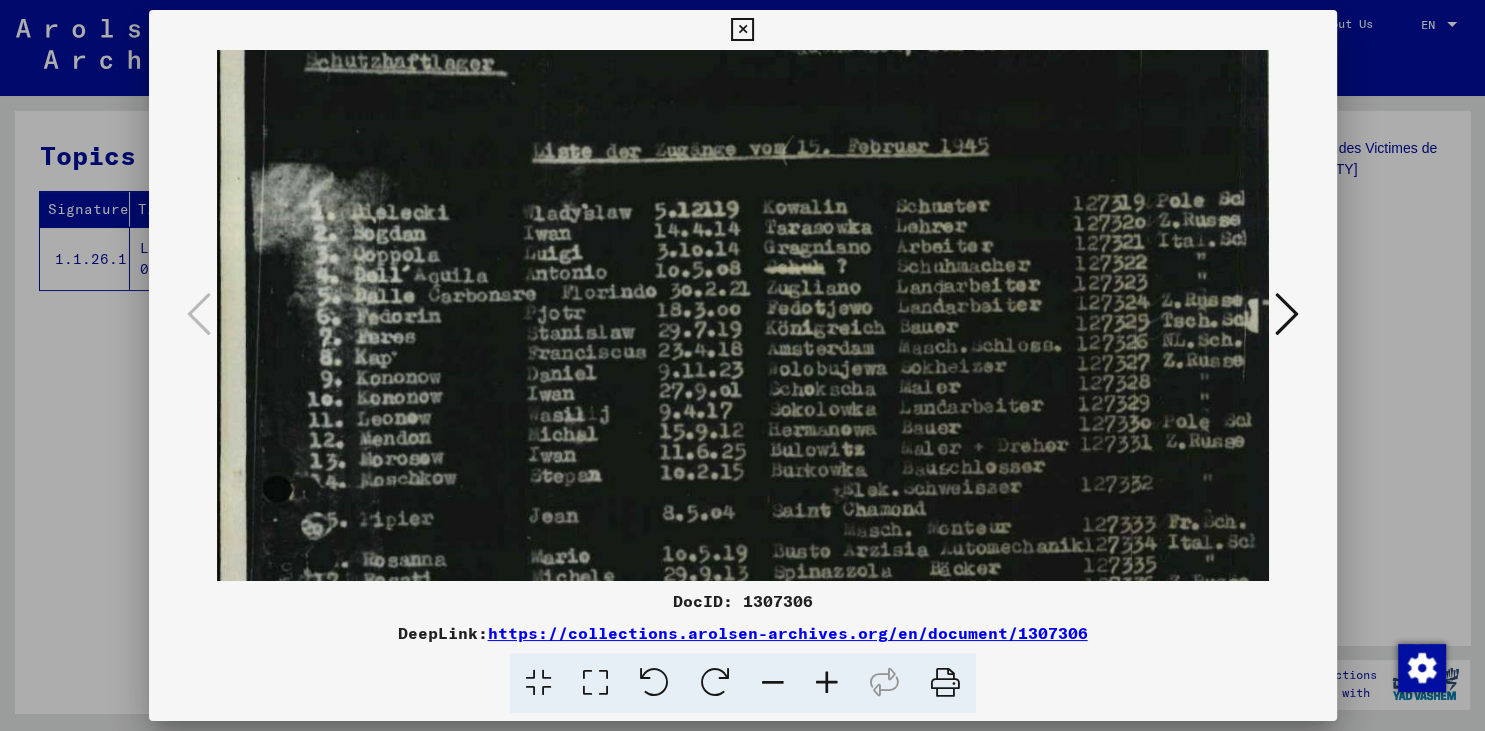 drag, startPoint x: 816, startPoint y: 509, endPoint x: 825, endPoint y: 398, distance: 111.364265 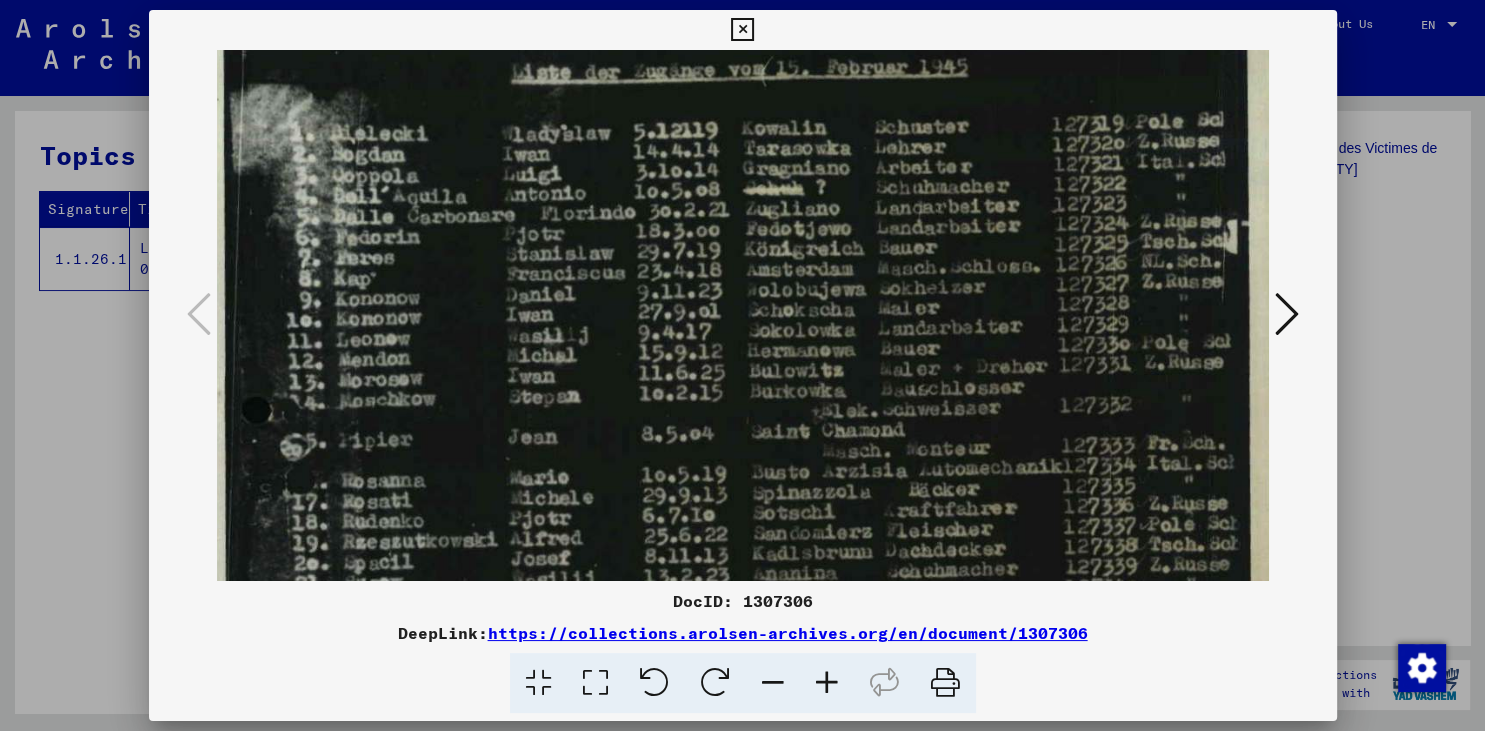 scroll, scrollTop: 194, scrollLeft: 26, axis: both 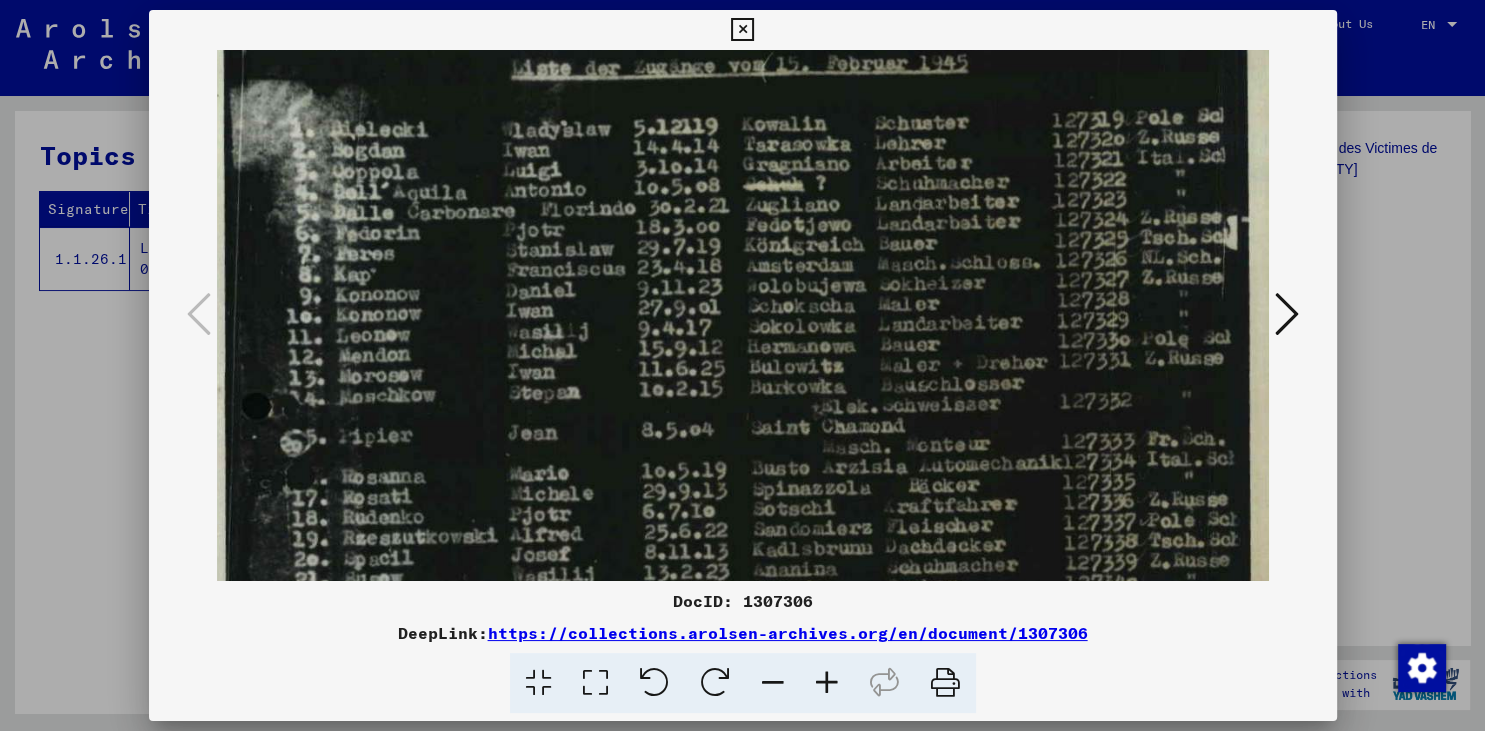 drag, startPoint x: 1010, startPoint y: 392, endPoint x: 989, endPoint y: 325, distance: 70.21396 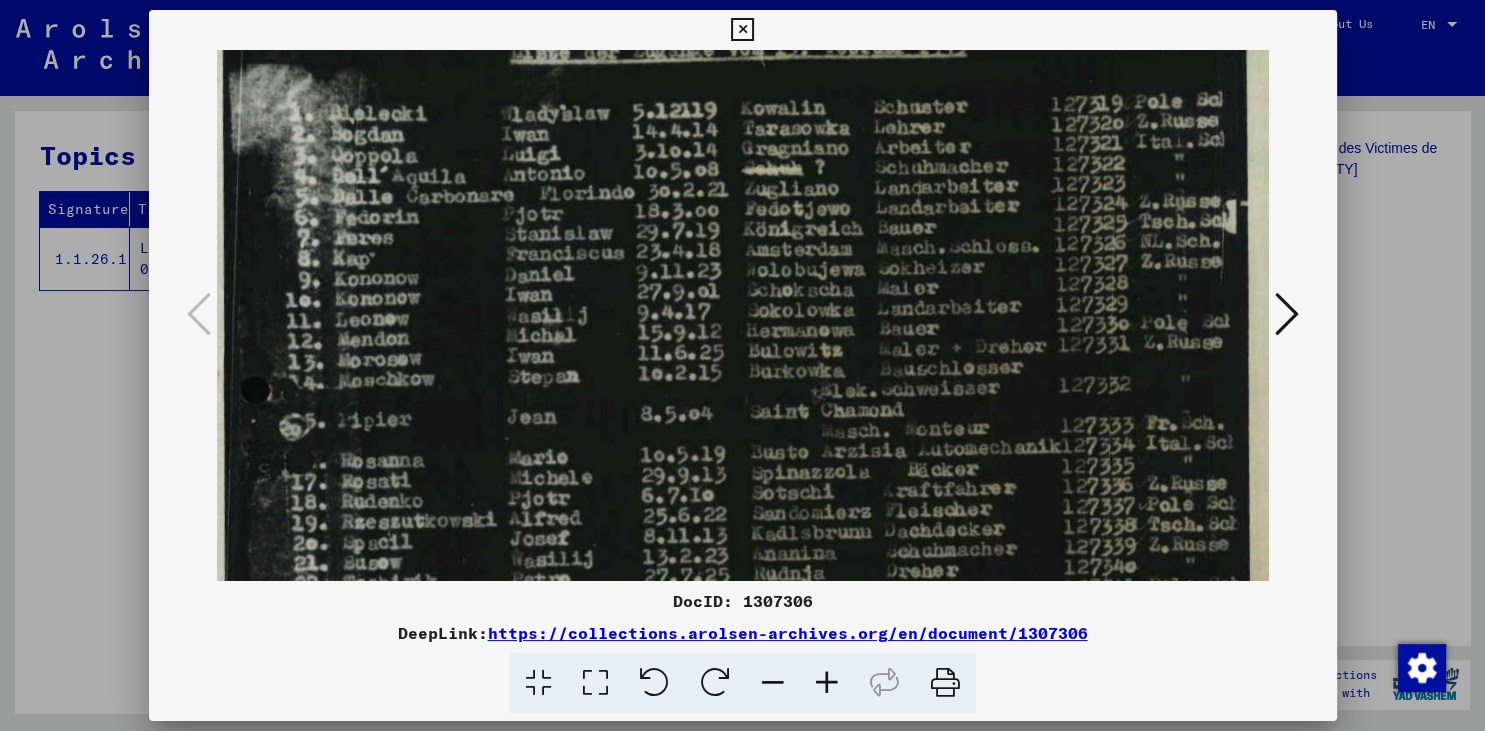 scroll, scrollTop: 215, scrollLeft: 27, axis: both 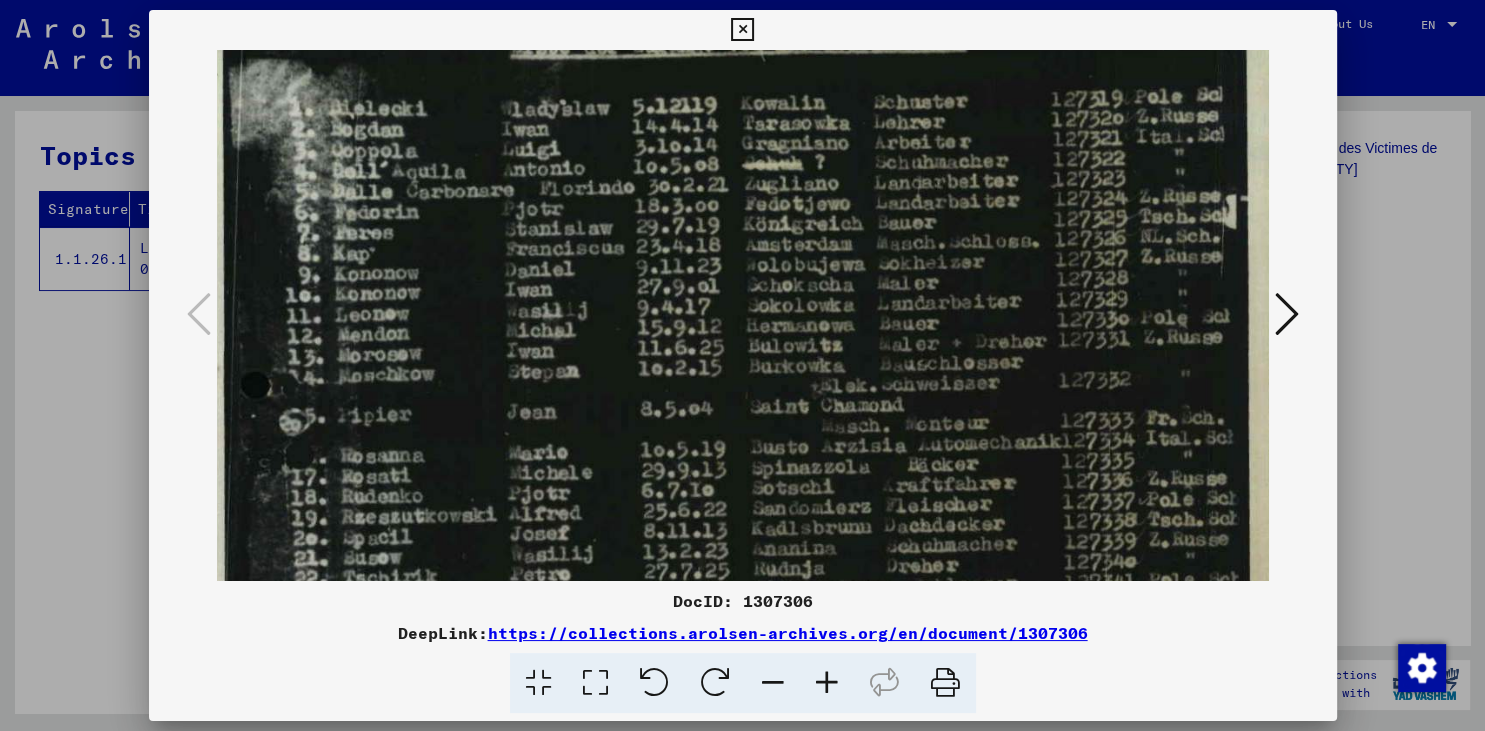 drag, startPoint x: 951, startPoint y: 482, endPoint x: 950, endPoint y: 461, distance: 21.023796 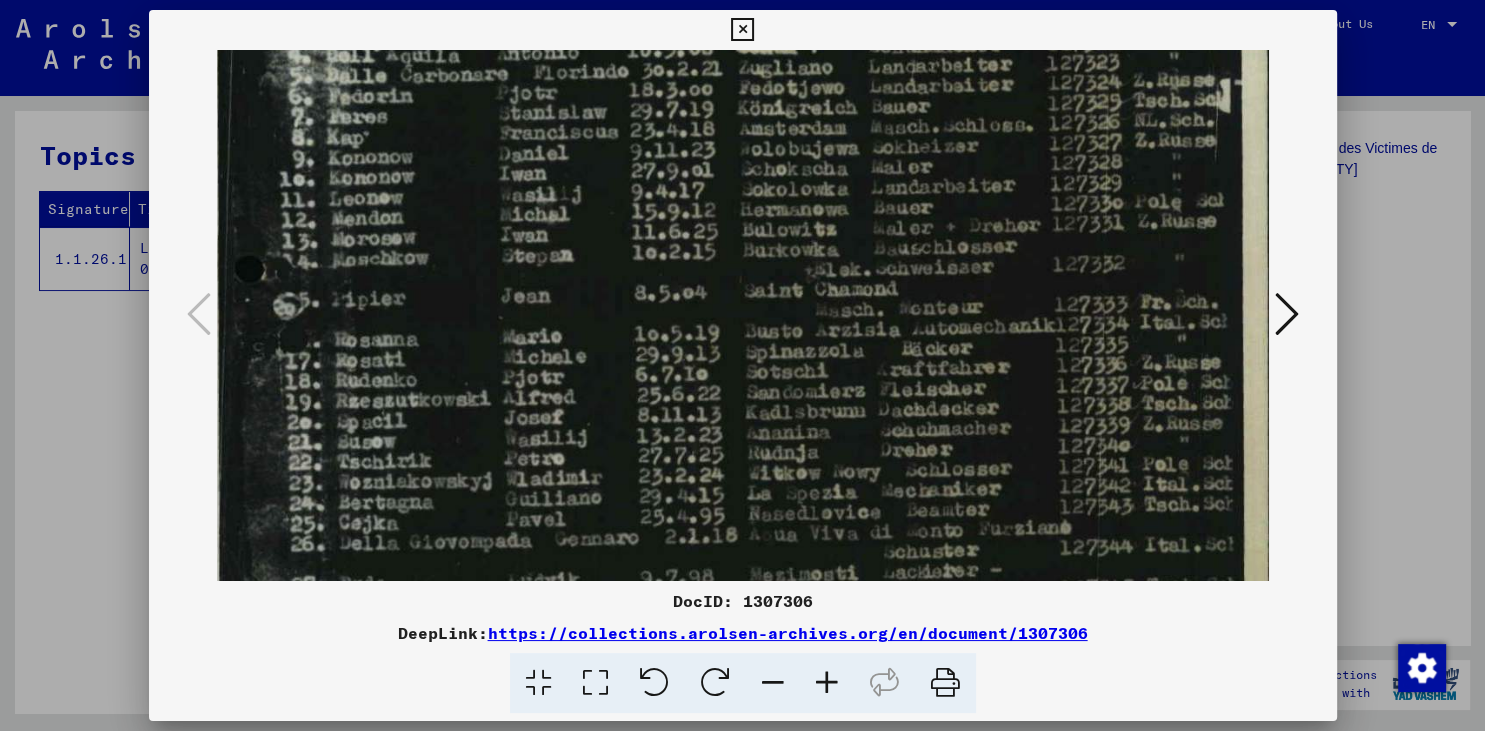 scroll, scrollTop: 332, scrollLeft: 33, axis: both 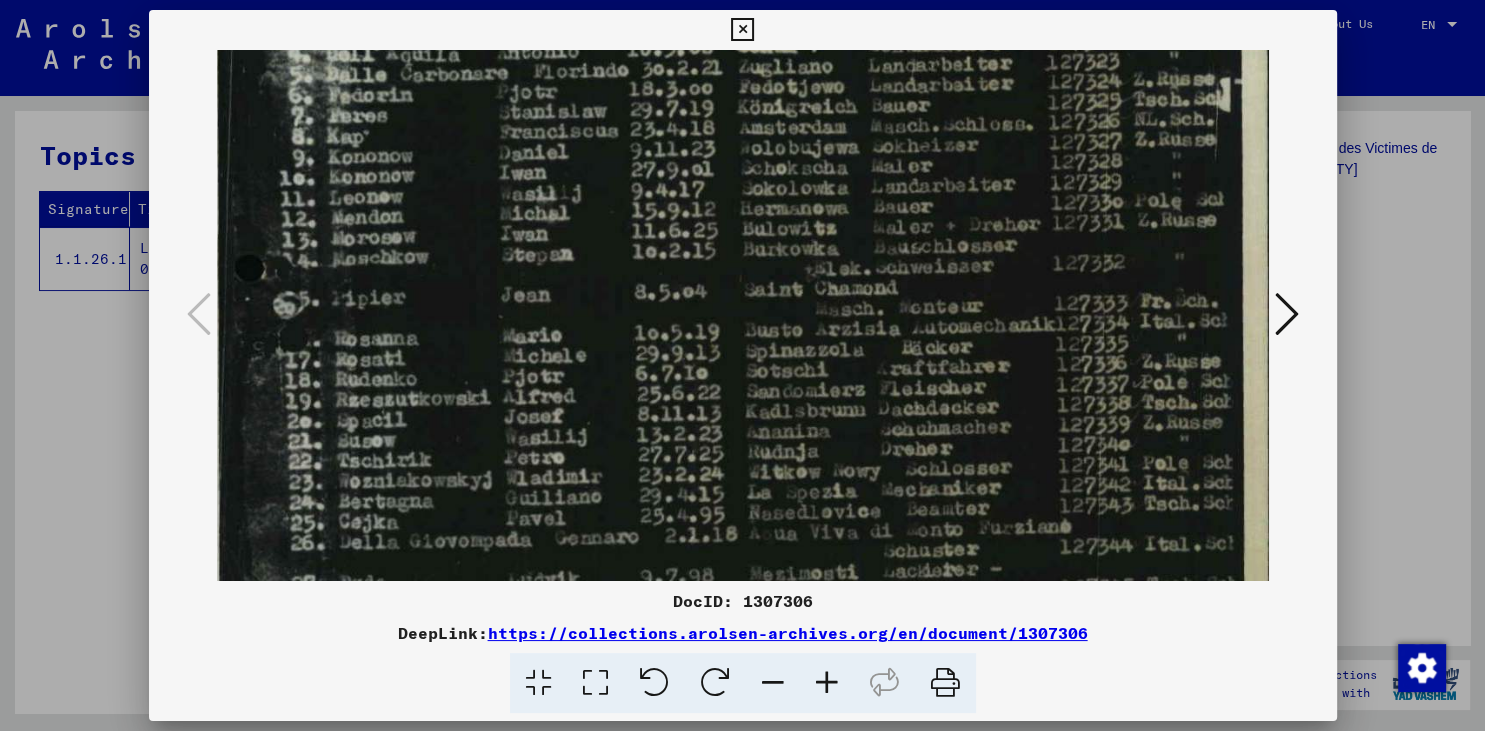 drag, startPoint x: 874, startPoint y: 342, endPoint x: 861, endPoint y: 225, distance: 117.72001 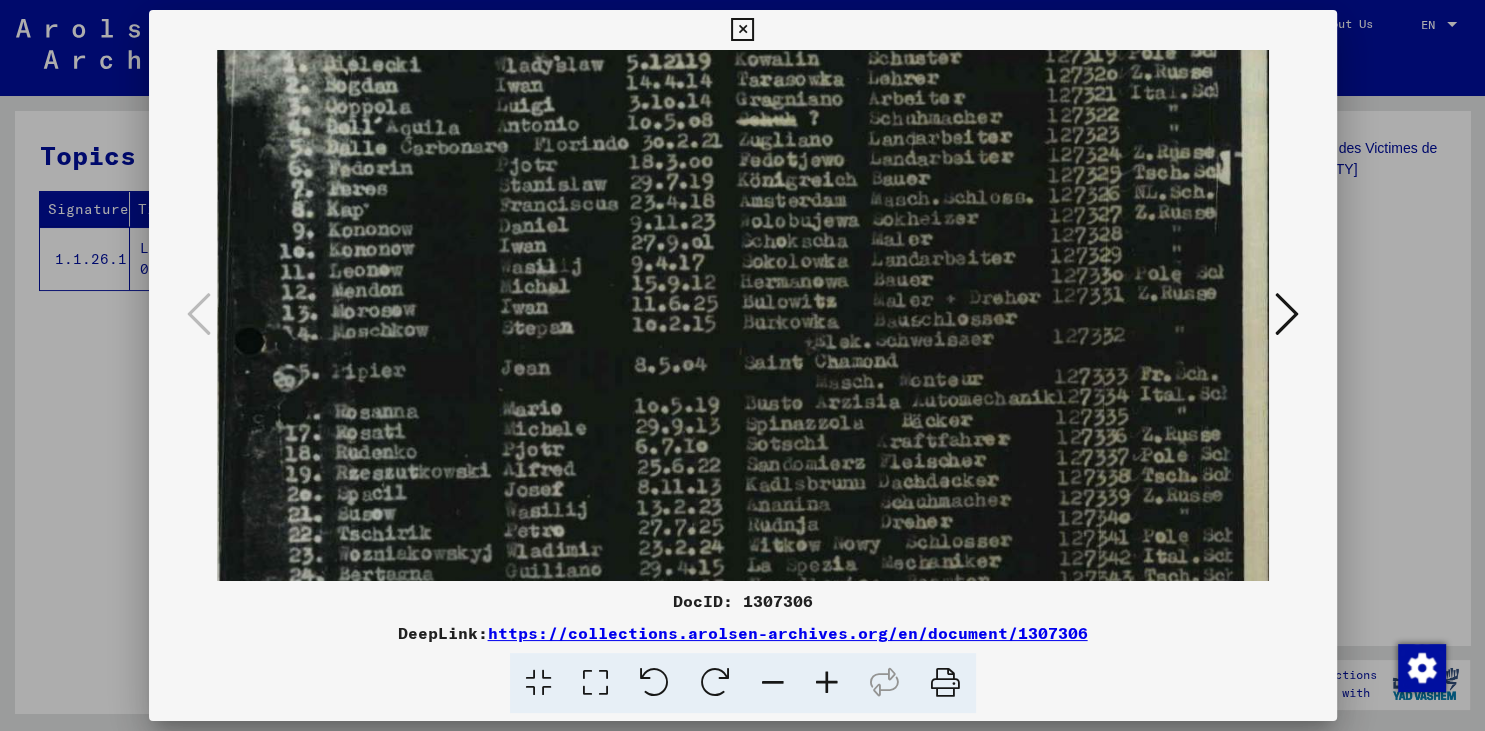 drag, startPoint x: 594, startPoint y: 517, endPoint x: 502, endPoint y: 590, distance: 117.4436 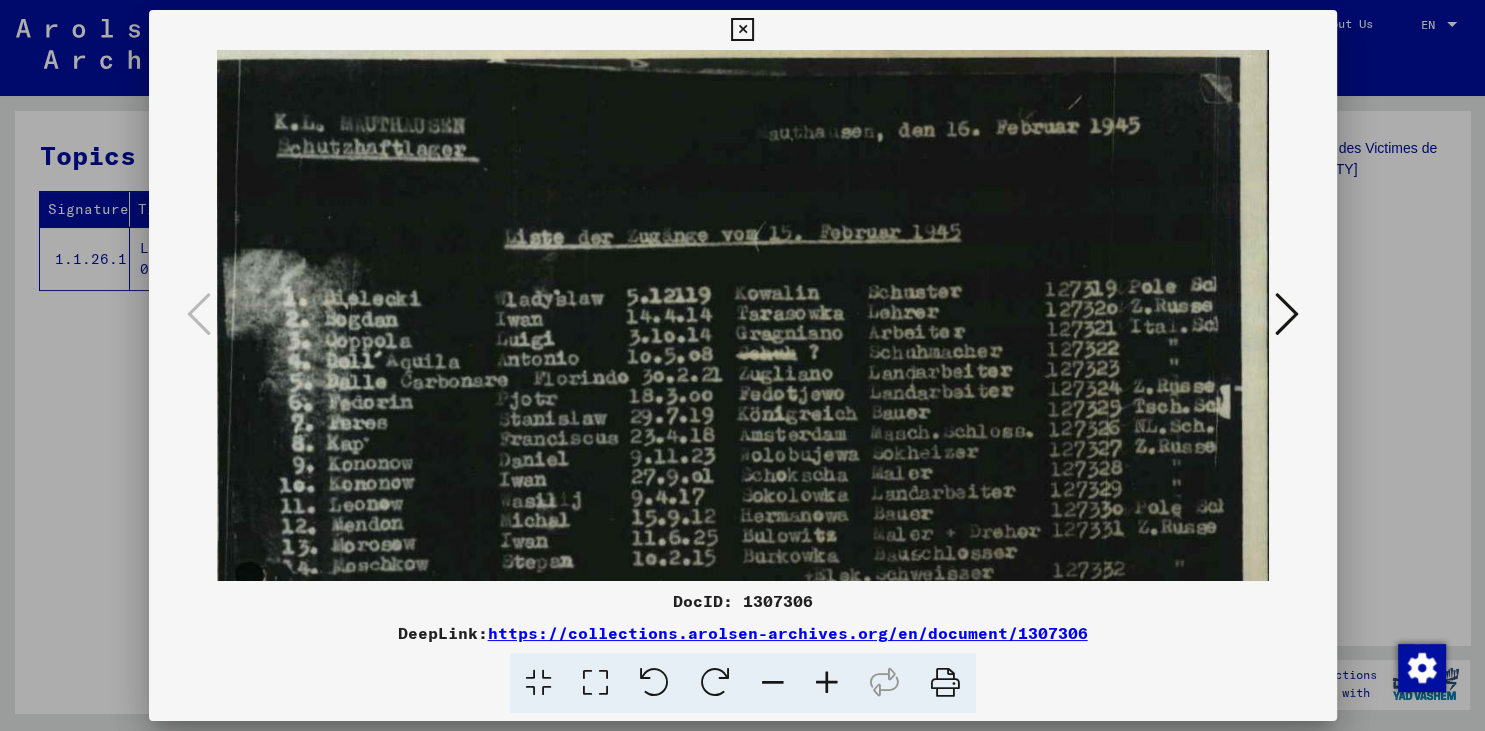 scroll, scrollTop: 19, scrollLeft: 33, axis: both 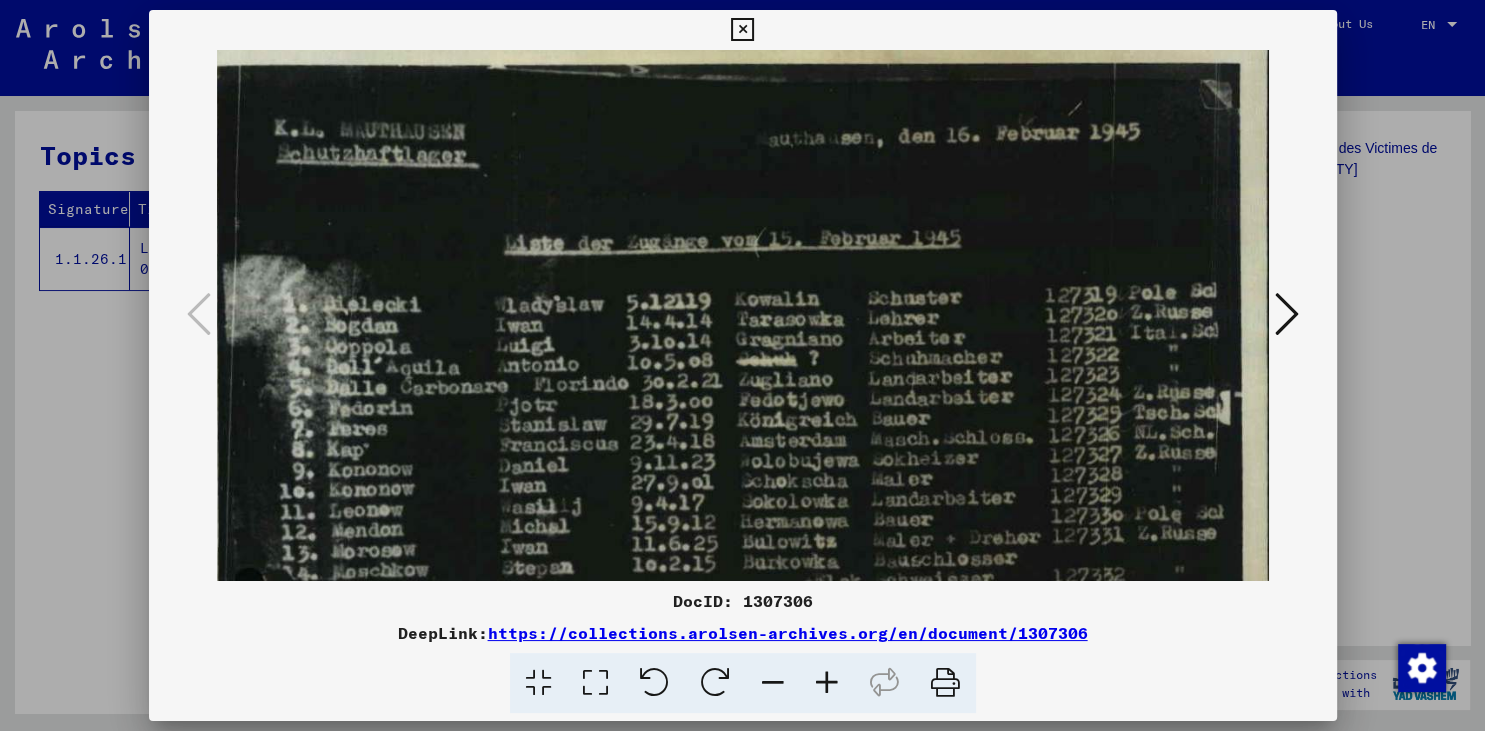 drag, startPoint x: 779, startPoint y: 218, endPoint x: 720, endPoint y: 458, distance: 247.1457 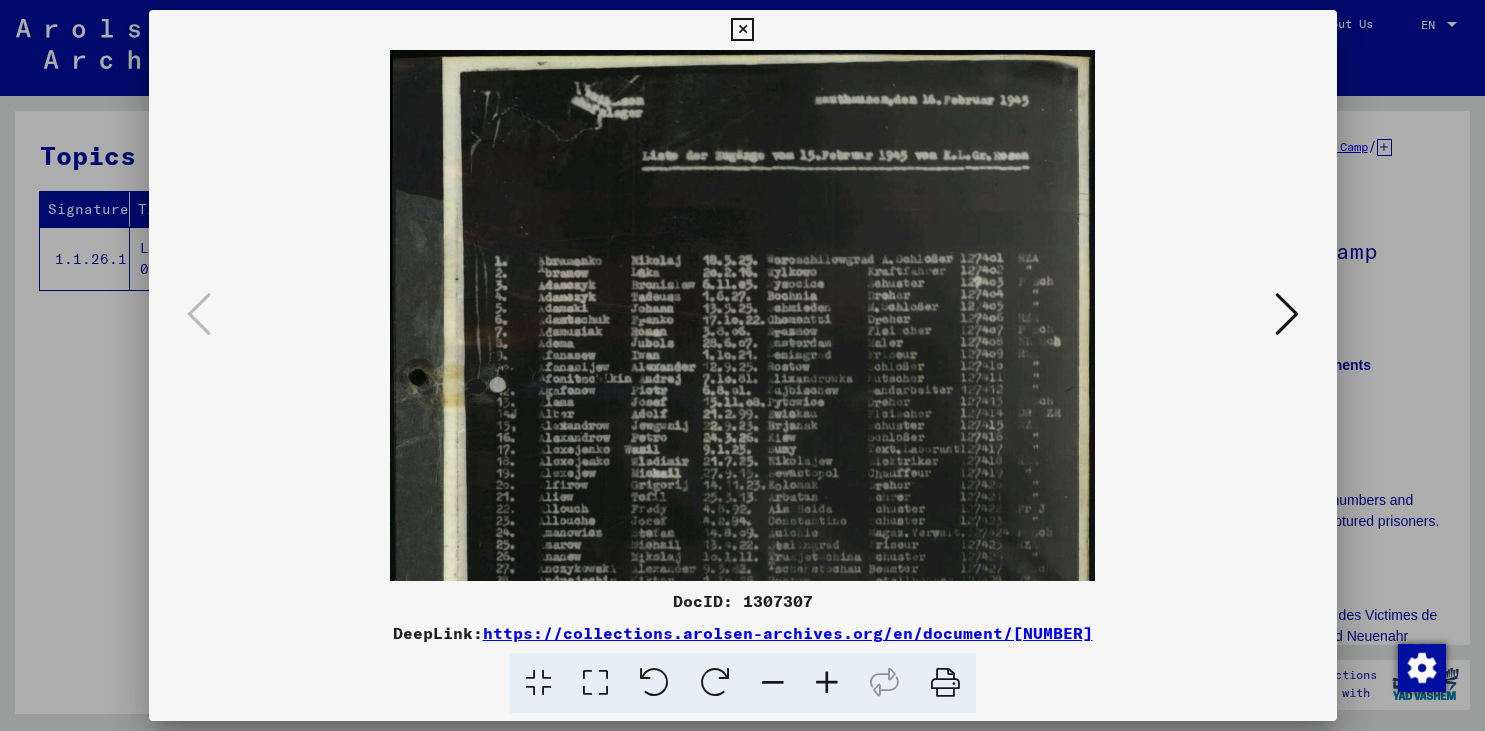 scroll, scrollTop: 0, scrollLeft: 0, axis: both 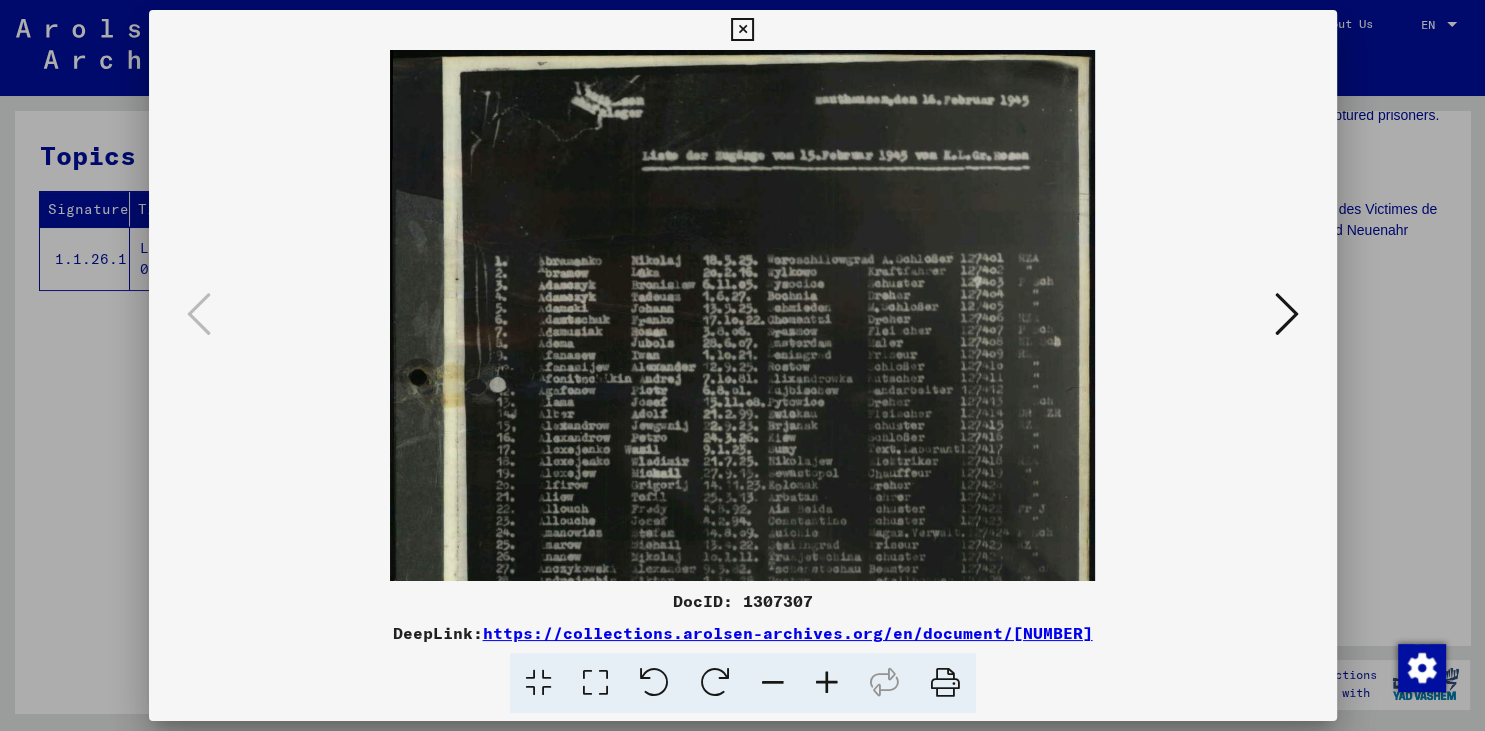 click at bounding box center [742, 30] 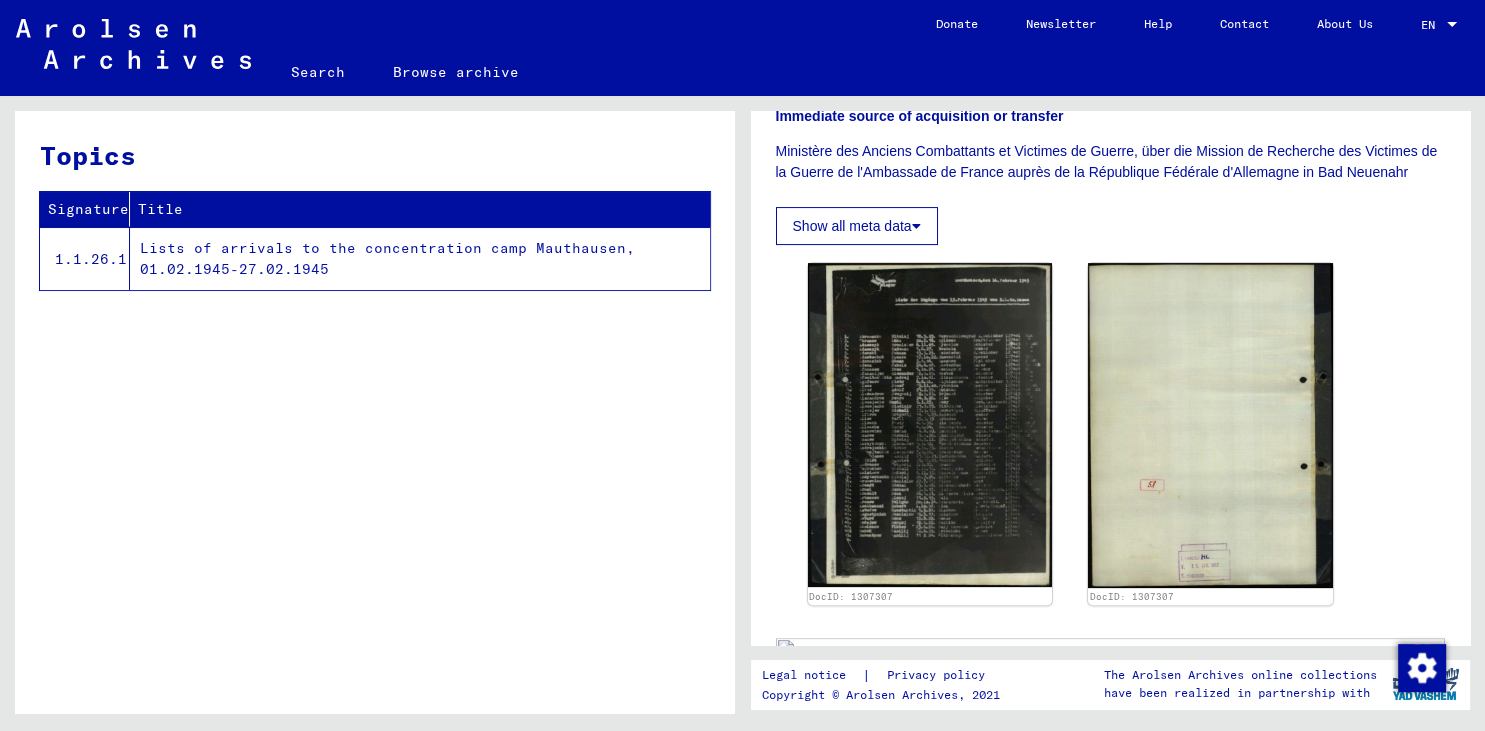 scroll, scrollTop: 523, scrollLeft: 0, axis: vertical 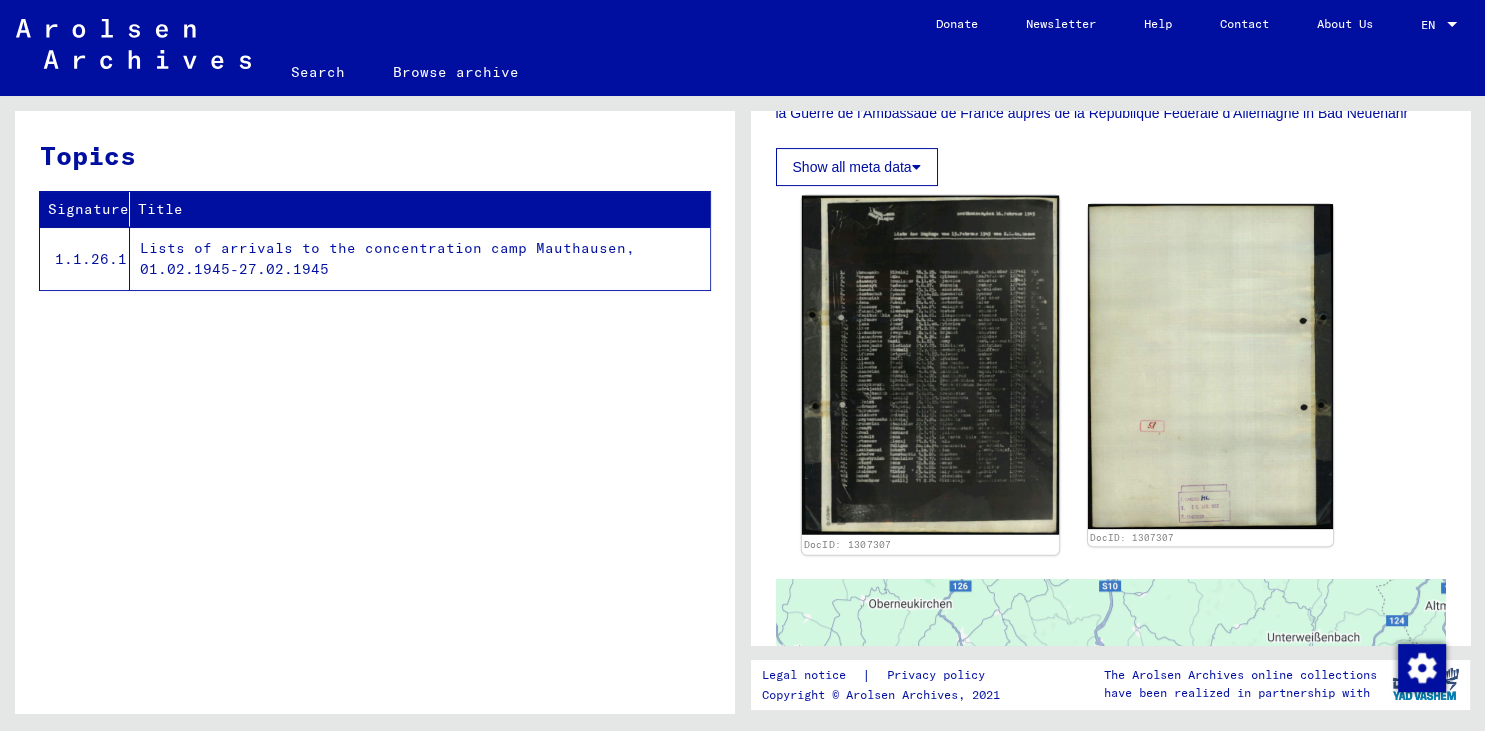 click 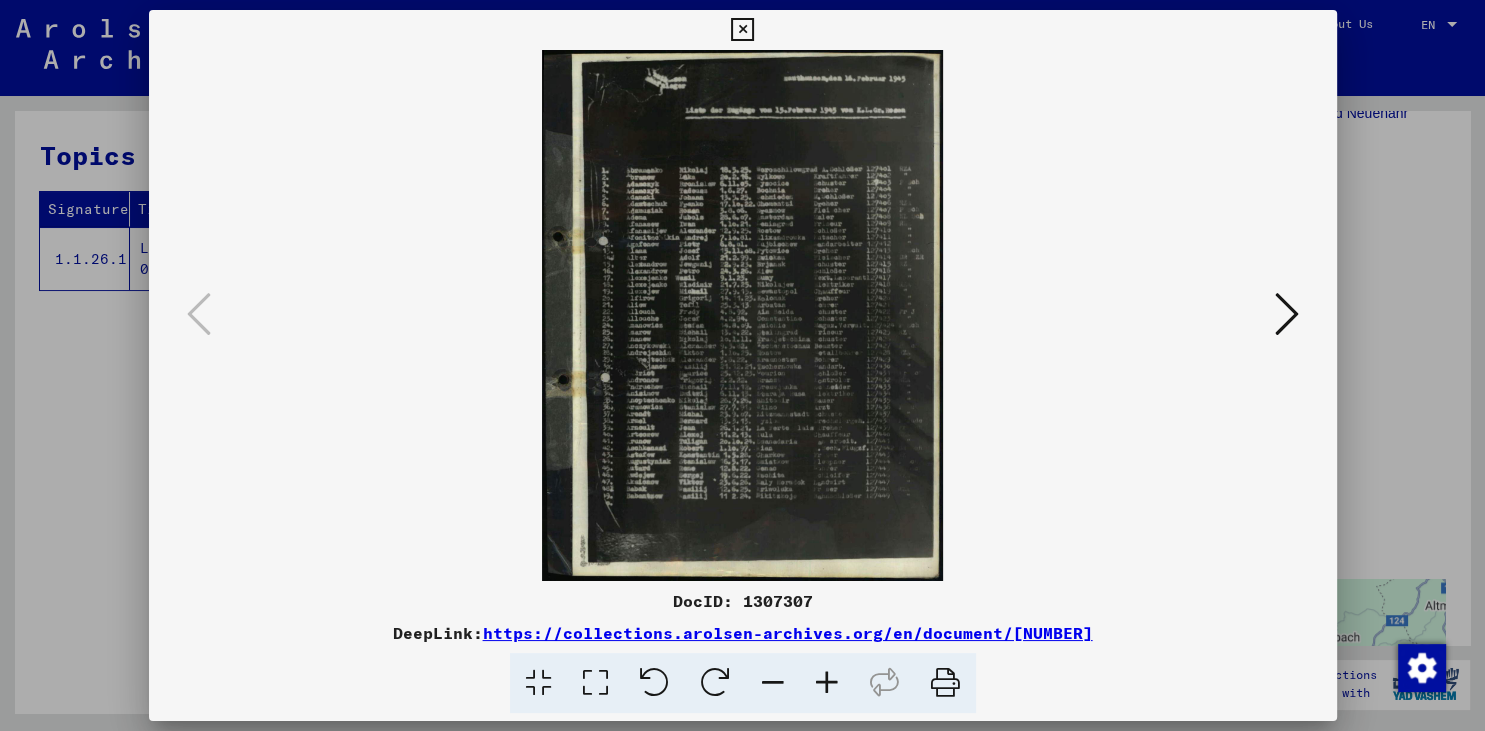 click at bounding box center [827, 683] 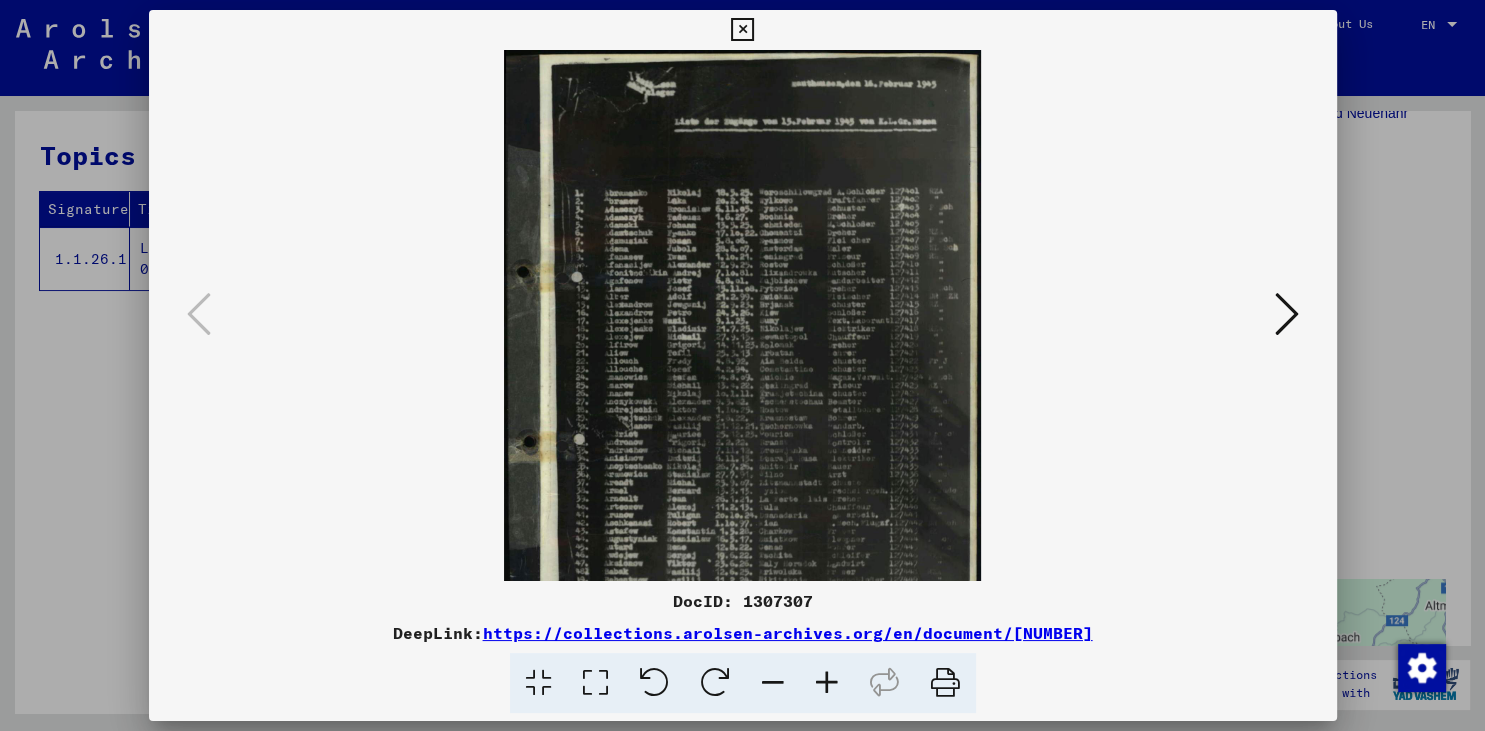 click at bounding box center (827, 683) 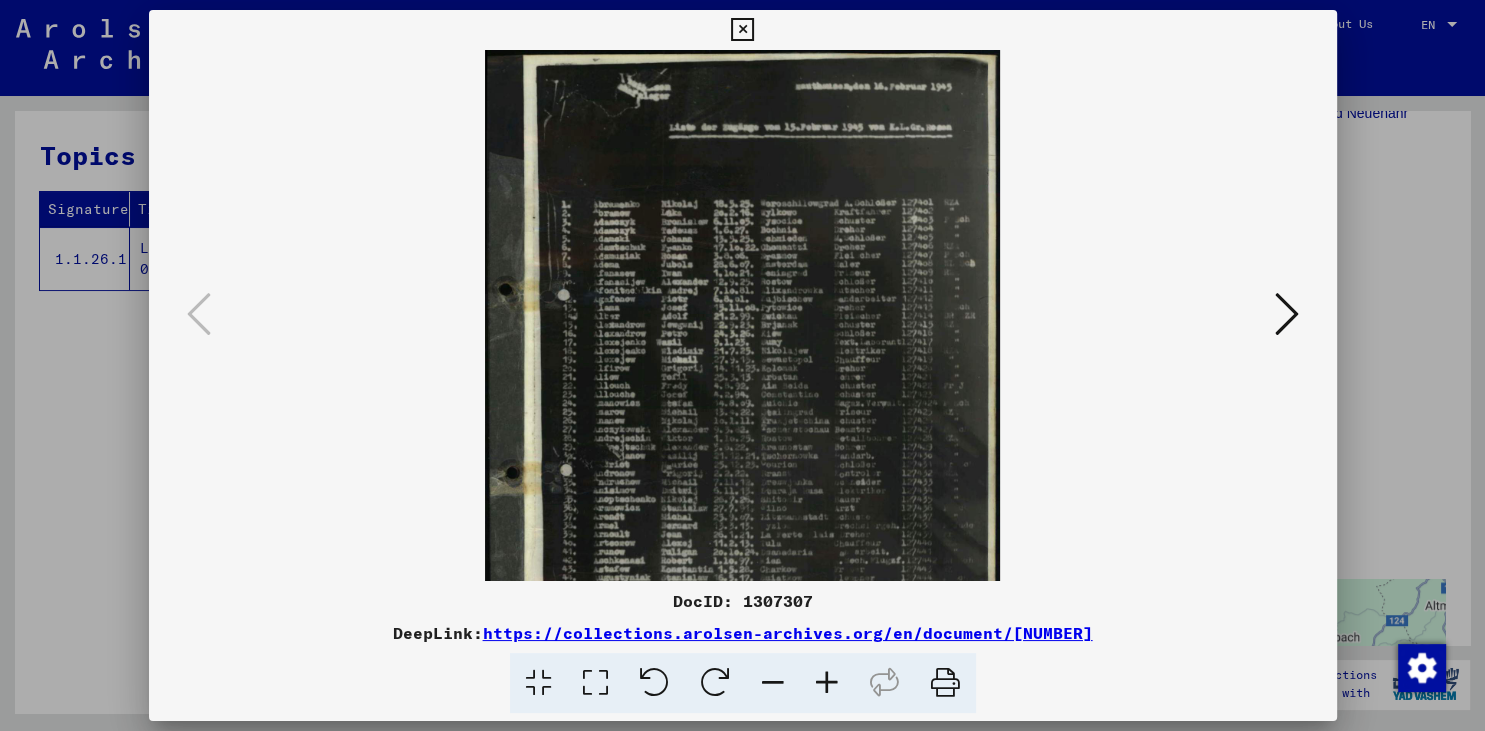 click at bounding box center (827, 683) 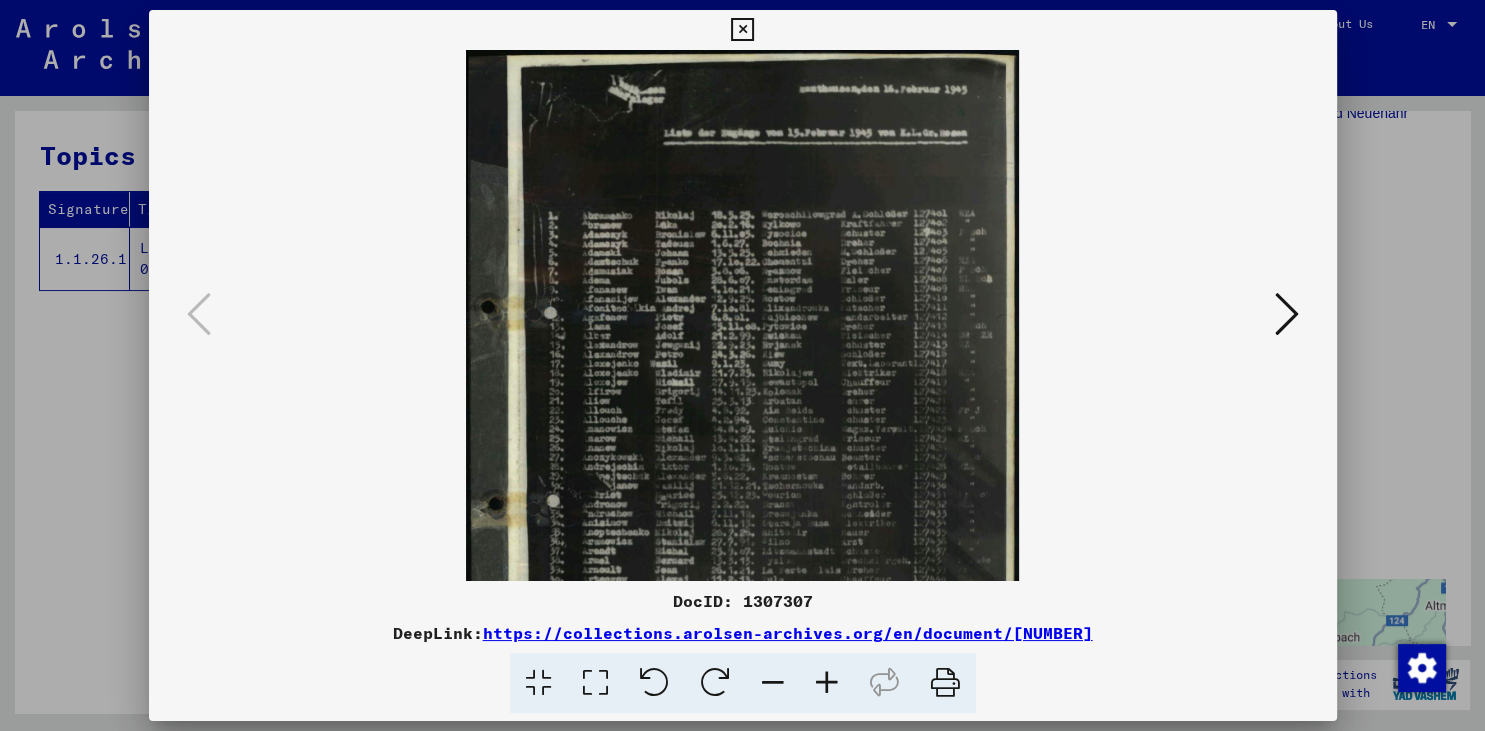 click at bounding box center [827, 683] 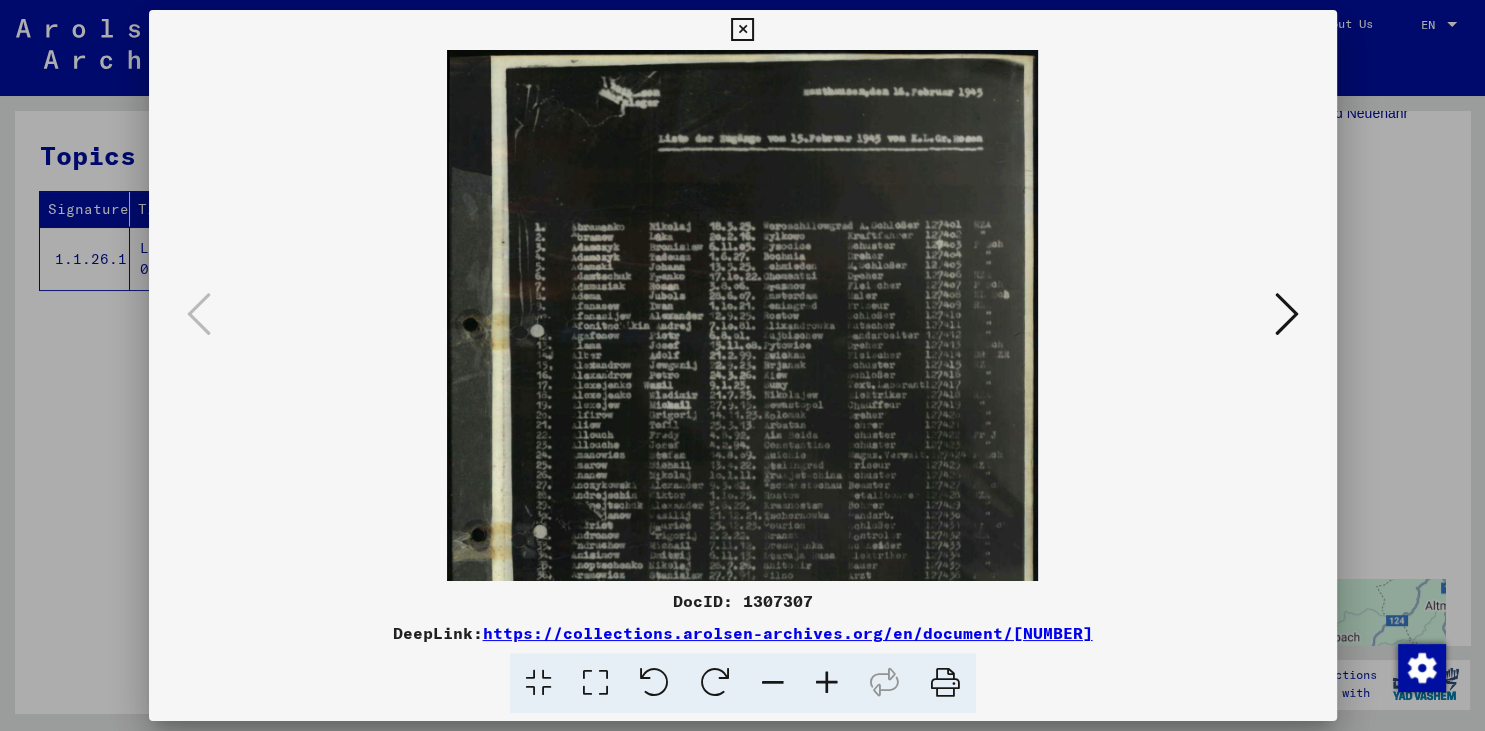 click at bounding box center (827, 683) 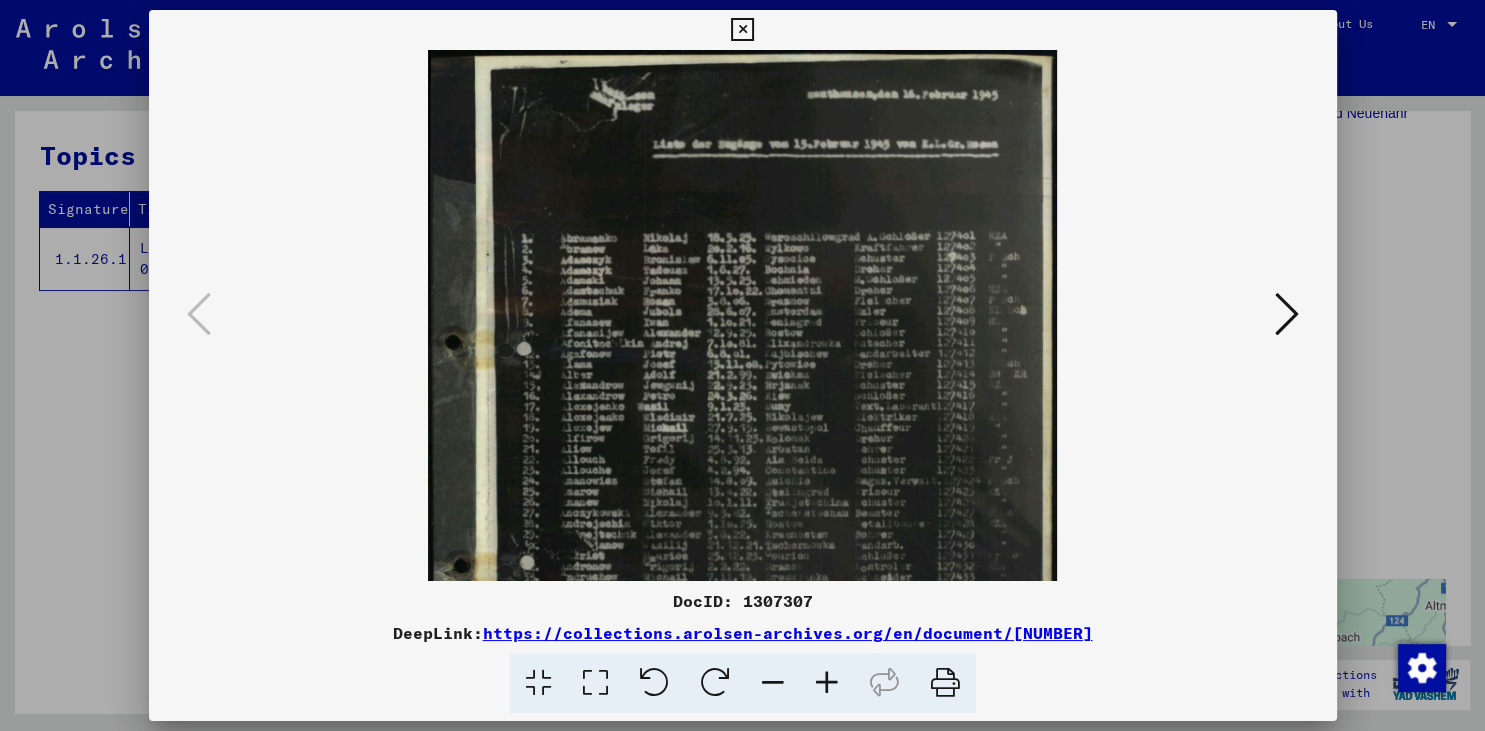 click at bounding box center [827, 683] 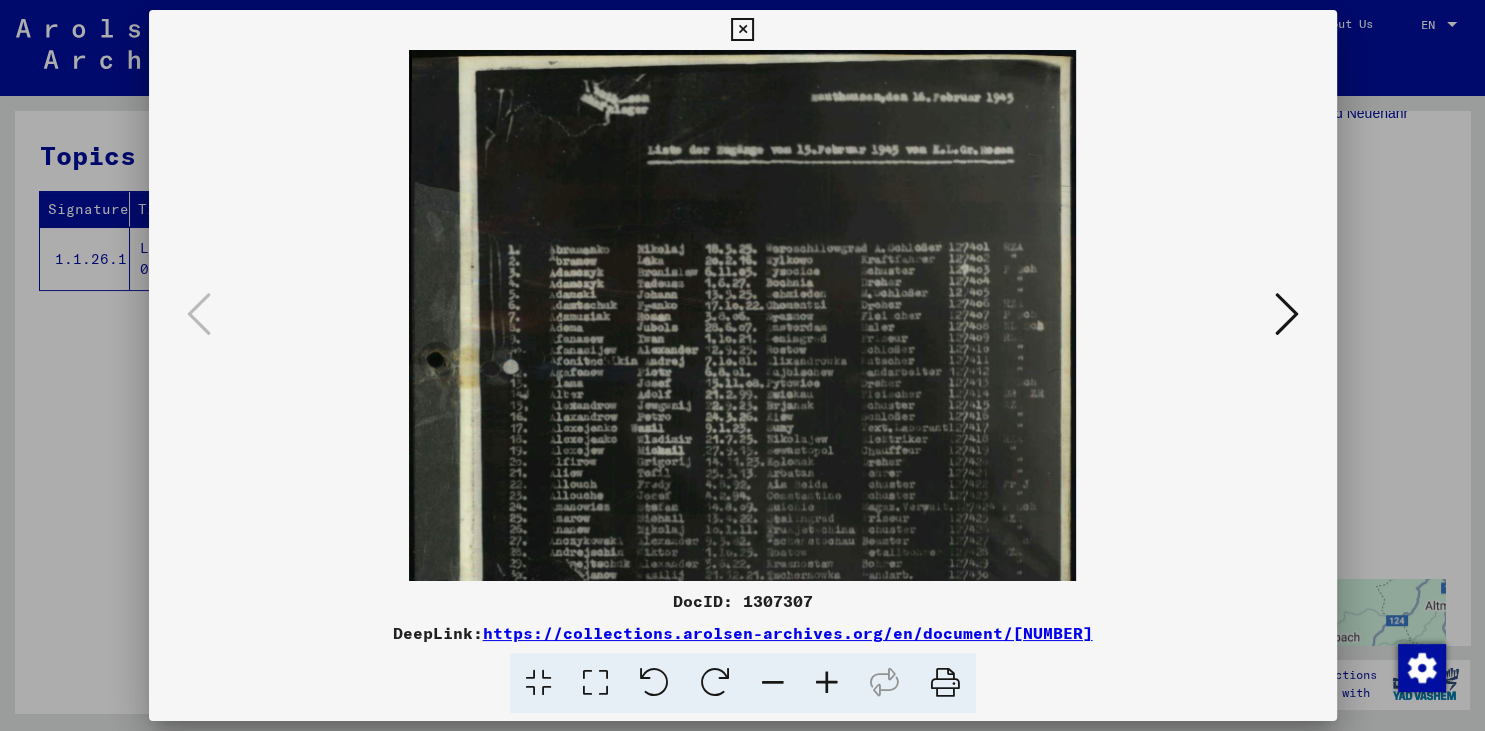 click at bounding box center (827, 683) 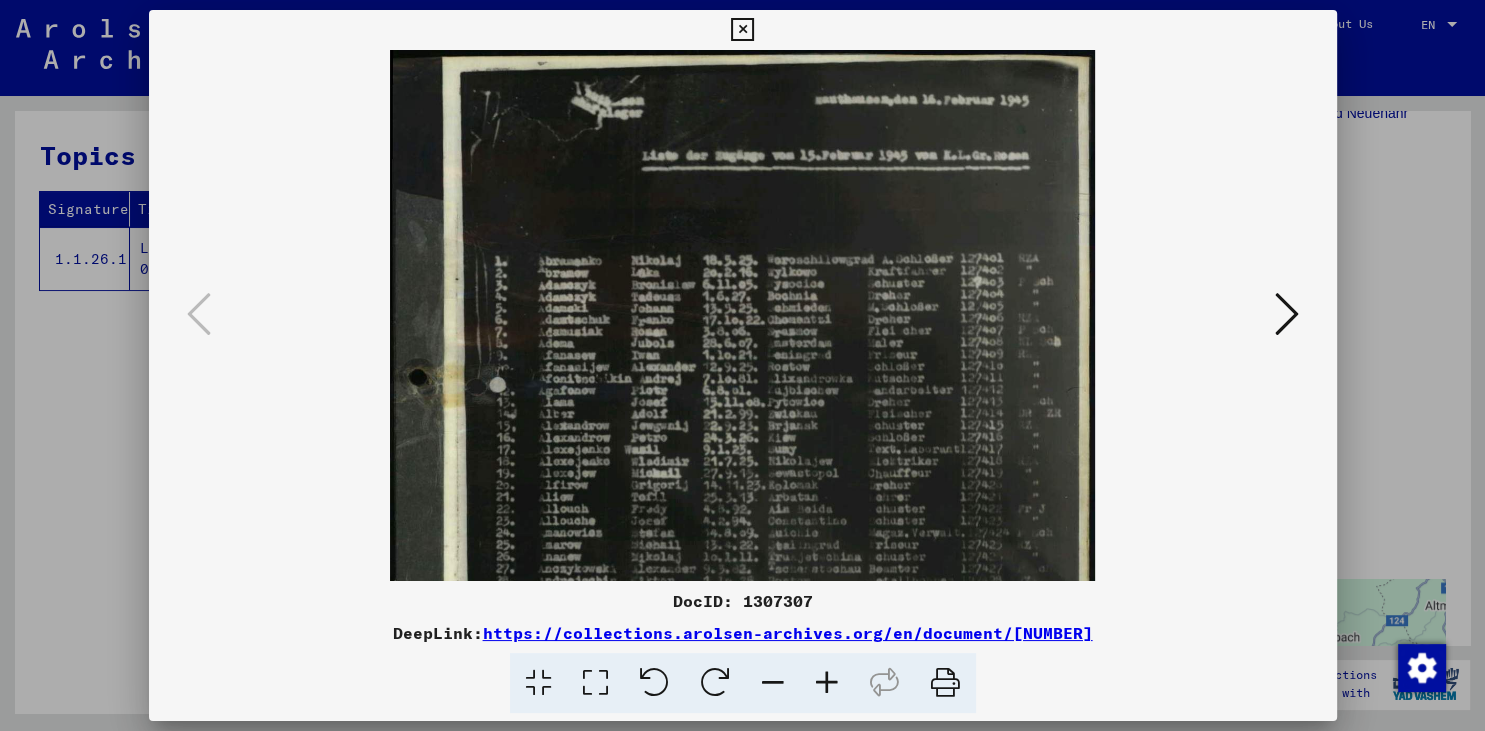 click at bounding box center (827, 683) 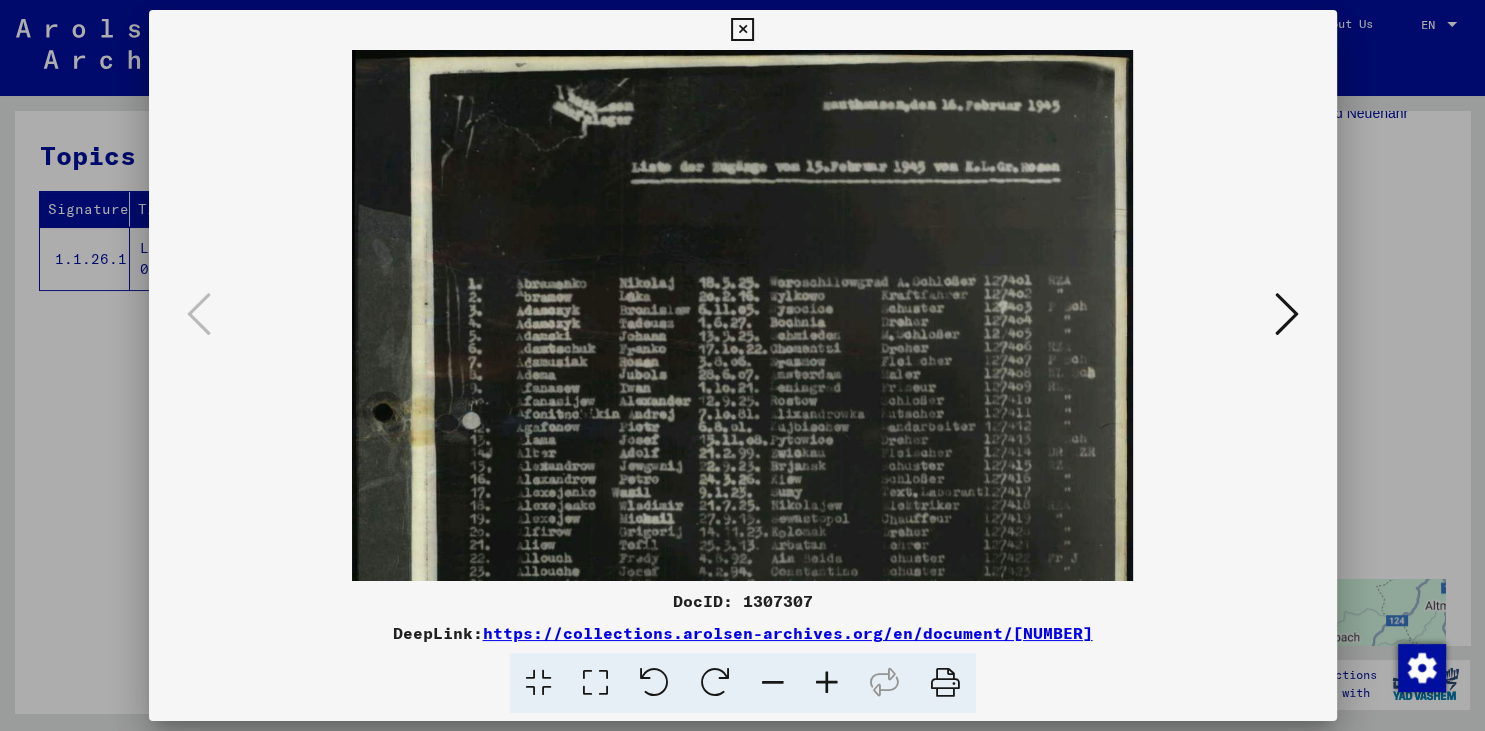click at bounding box center [827, 683] 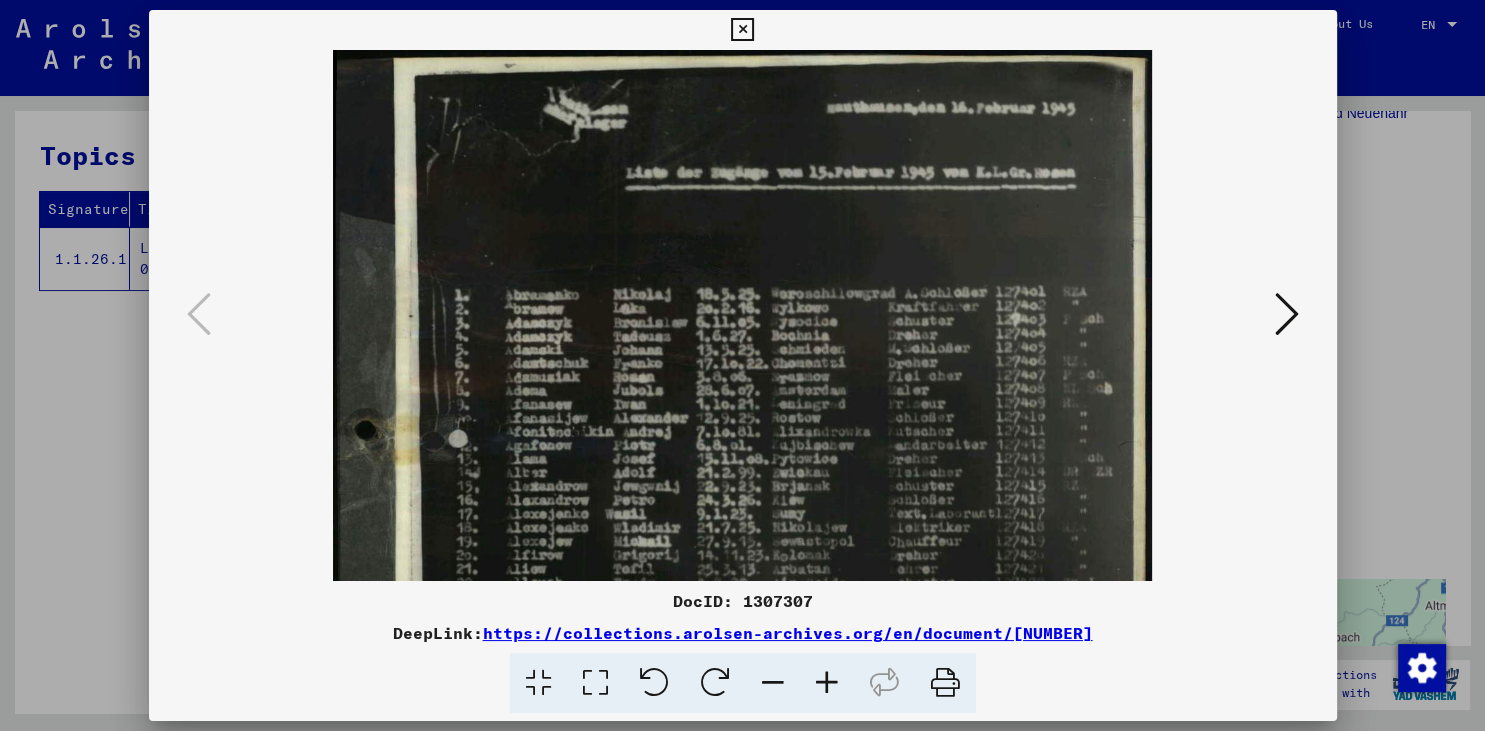 click at bounding box center [827, 683] 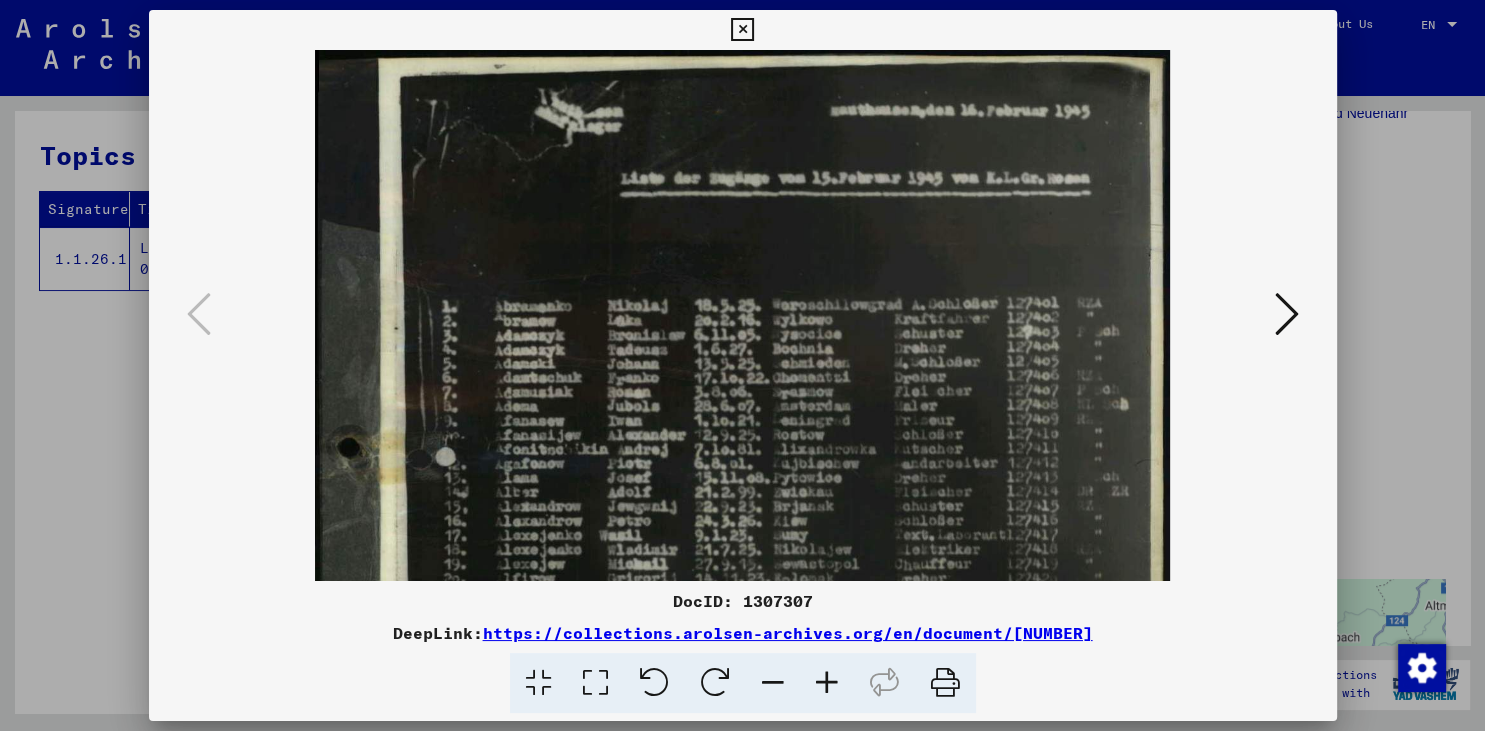 click at bounding box center (945, 683) 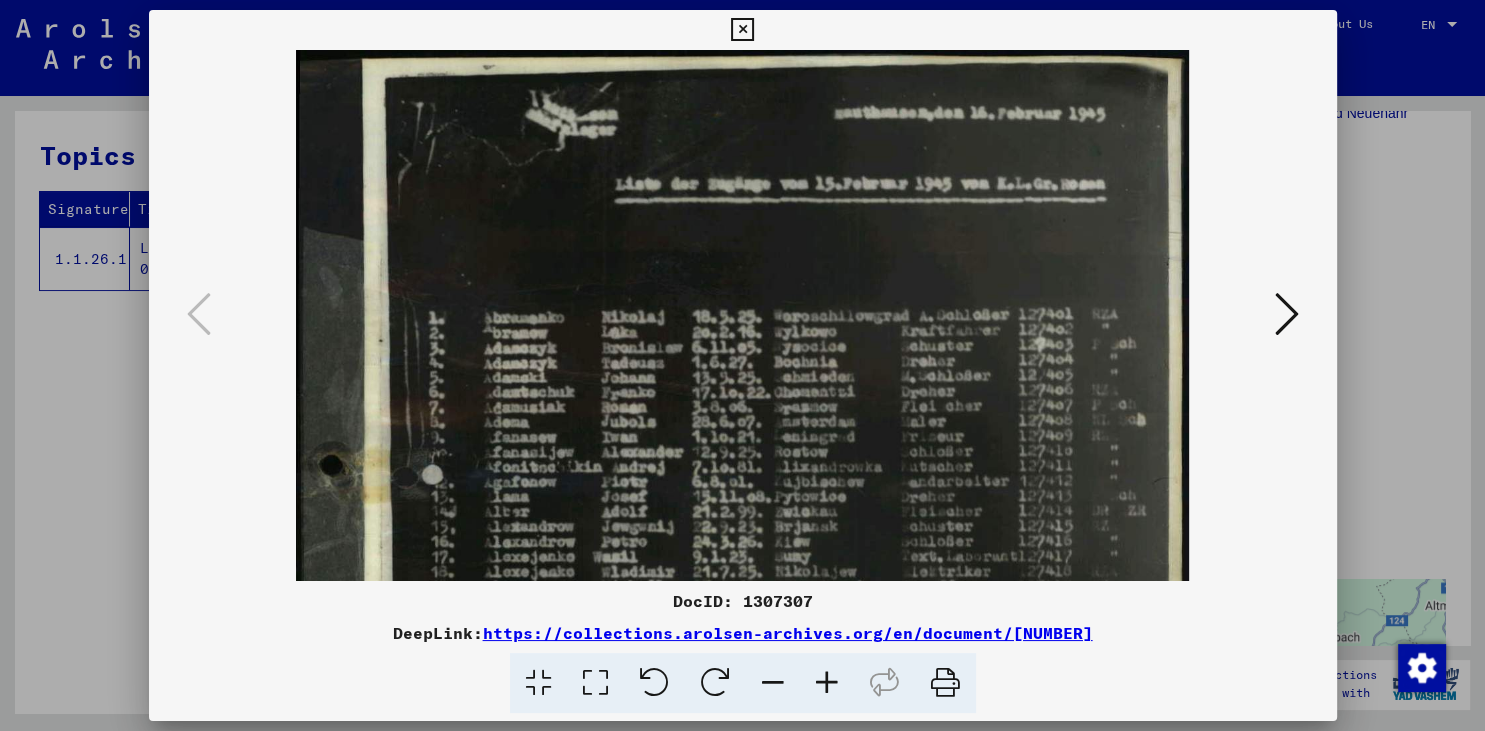 click at bounding box center [827, 683] 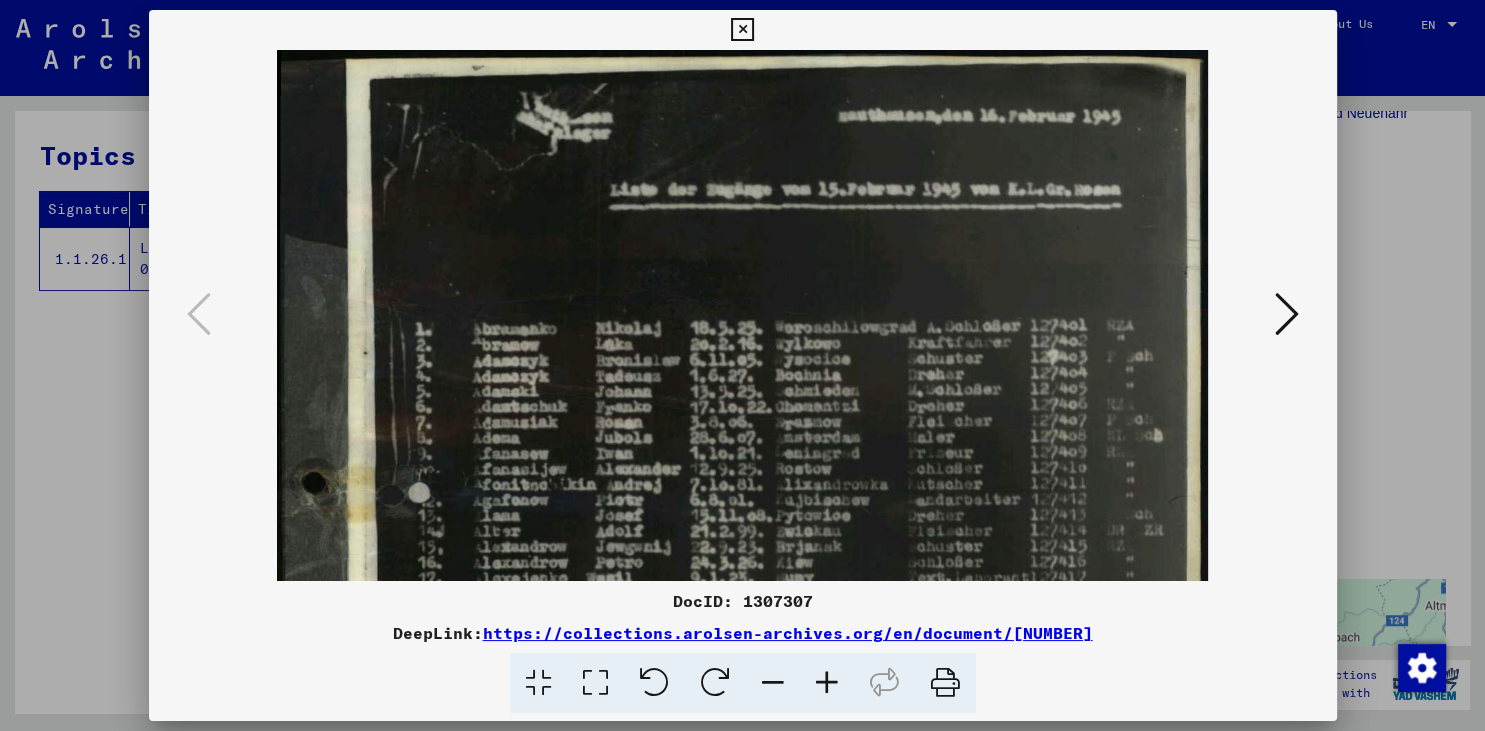 click at bounding box center [827, 683] 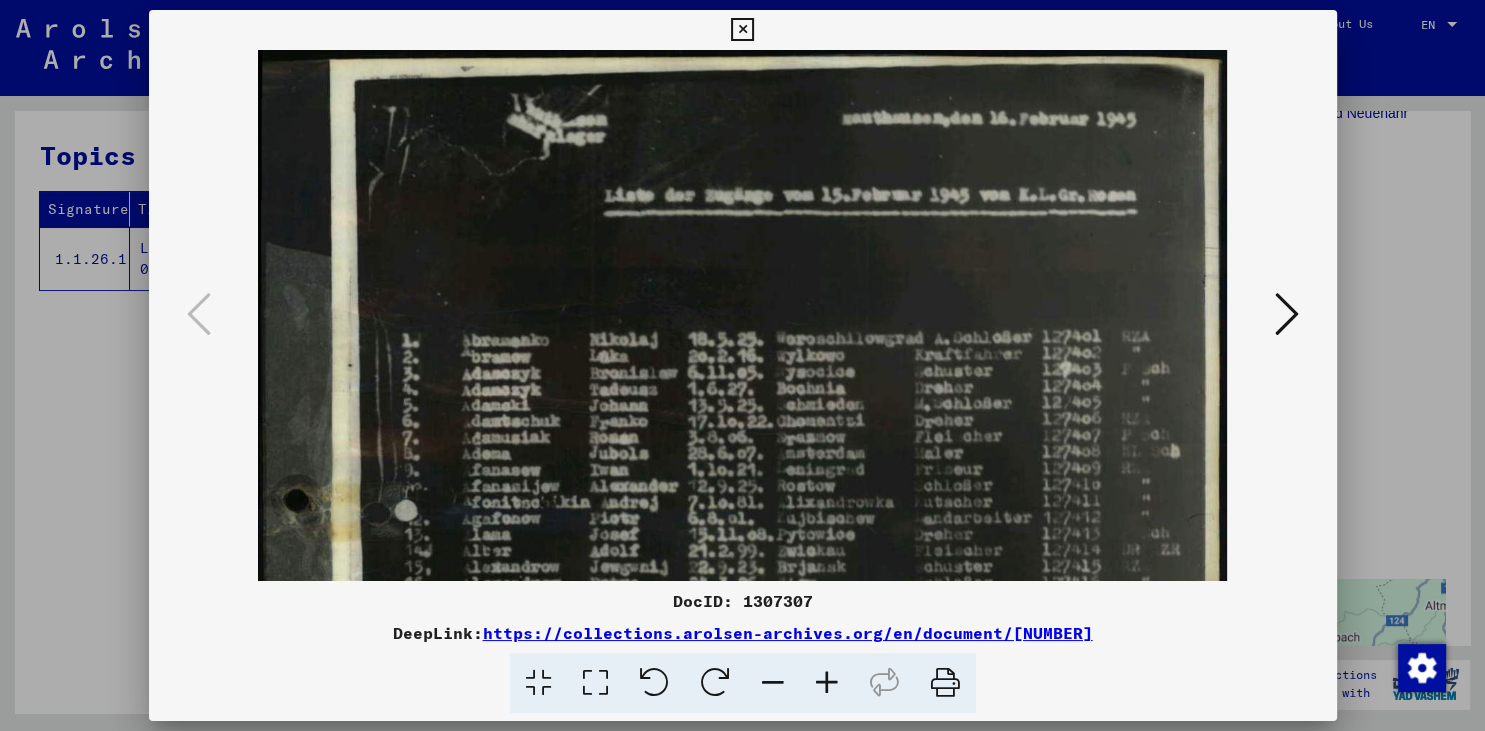 click at bounding box center [827, 683] 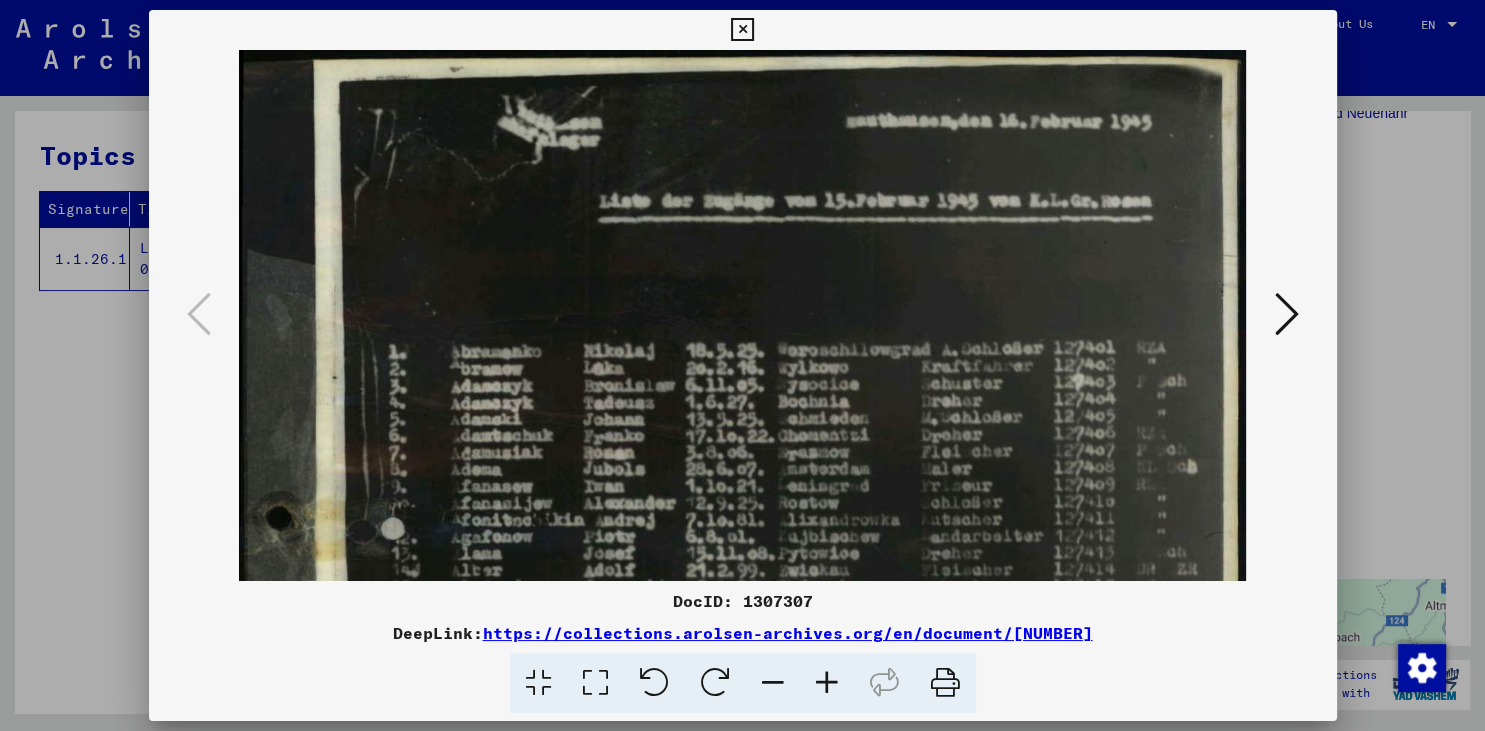 click at bounding box center (827, 683) 